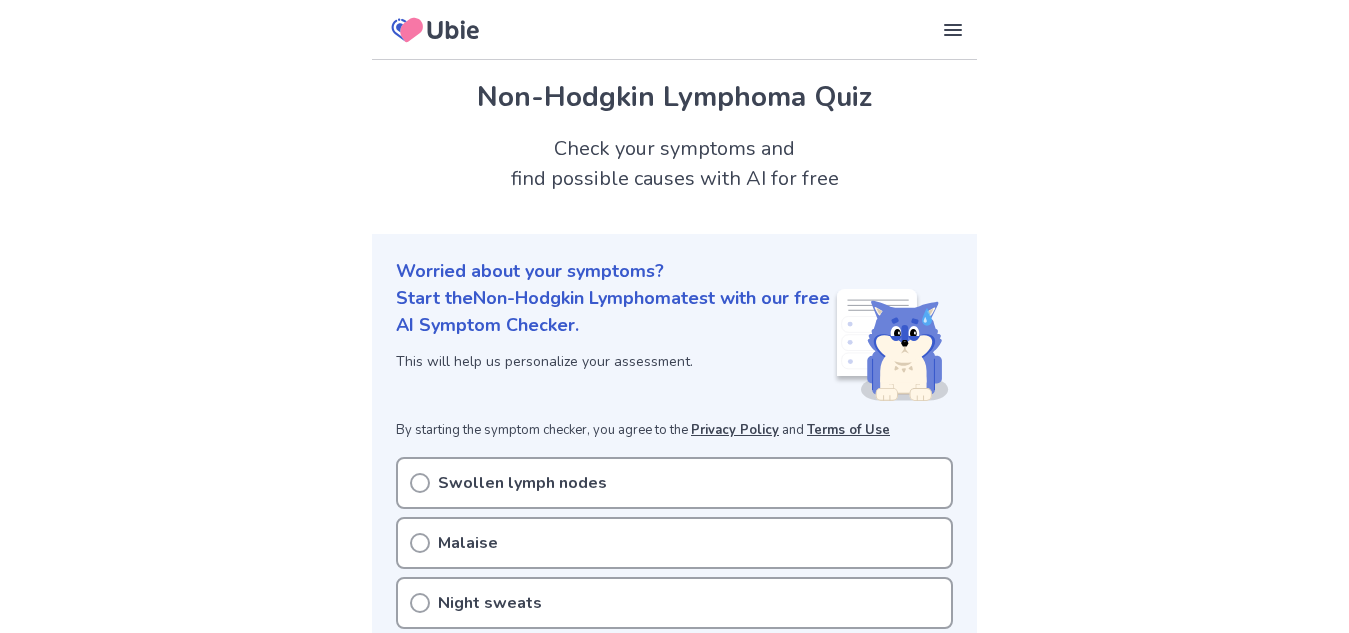 scroll, scrollTop: 0, scrollLeft: 0, axis: both 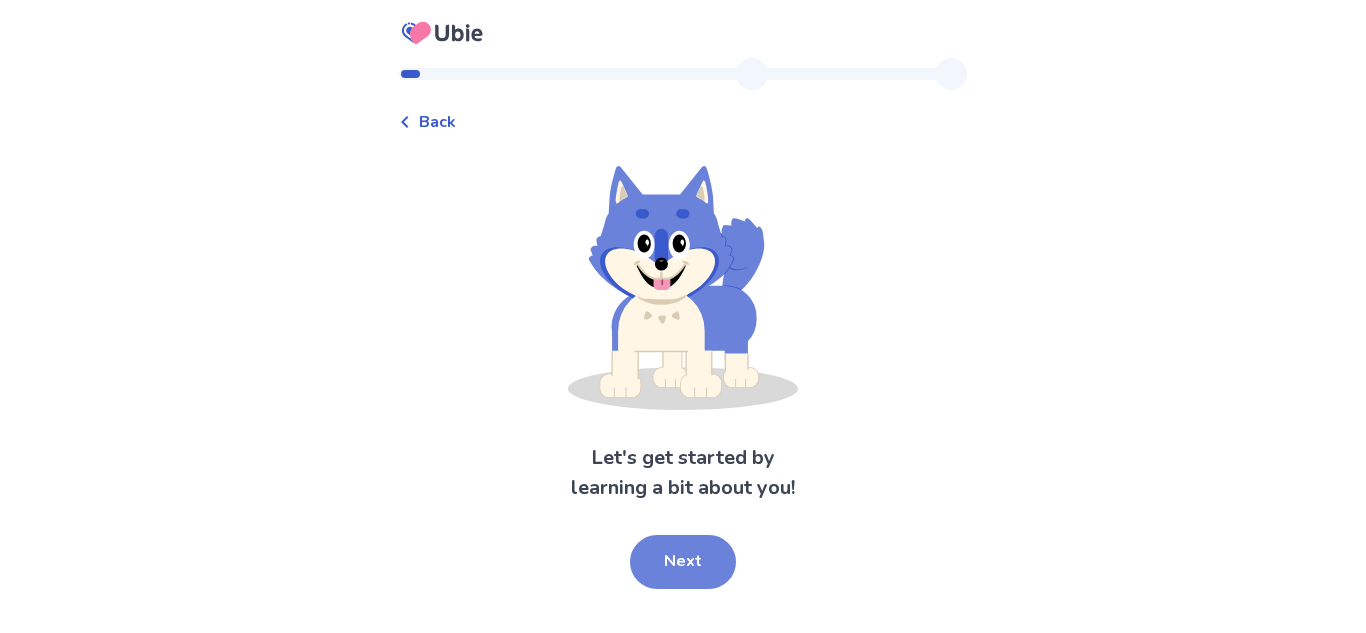 click on "Next" at bounding box center [683, 562] 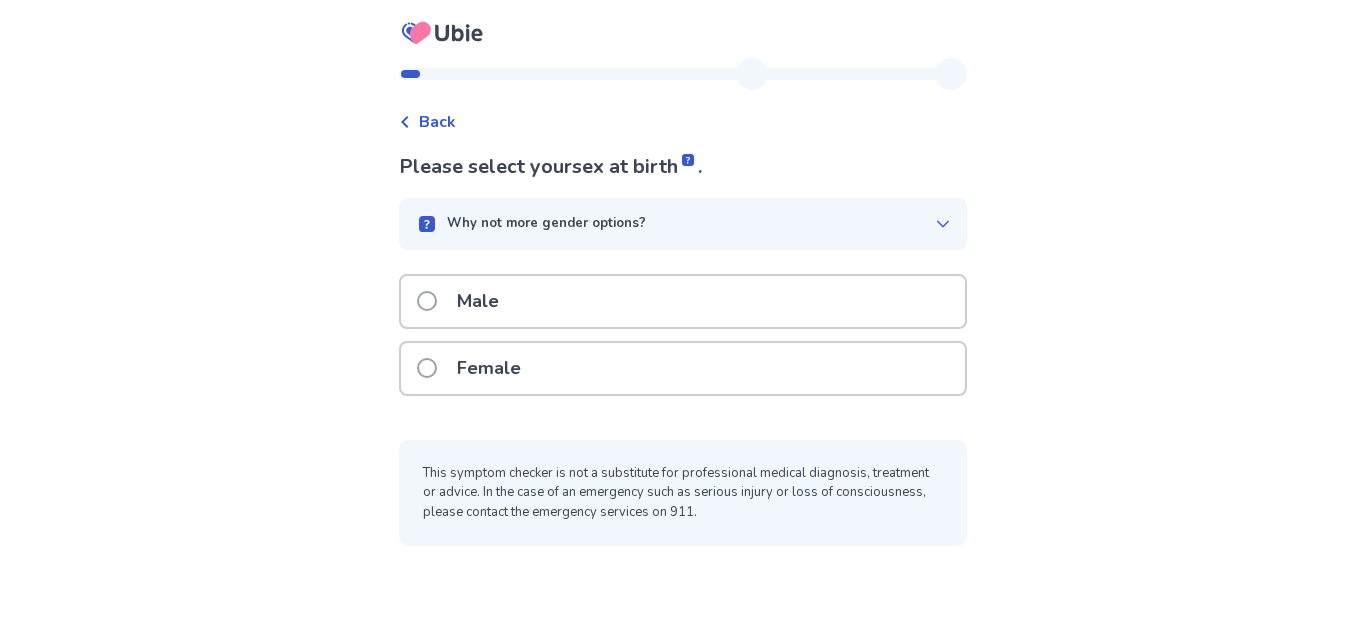 click on "Female" at bounding box center [683, 368] 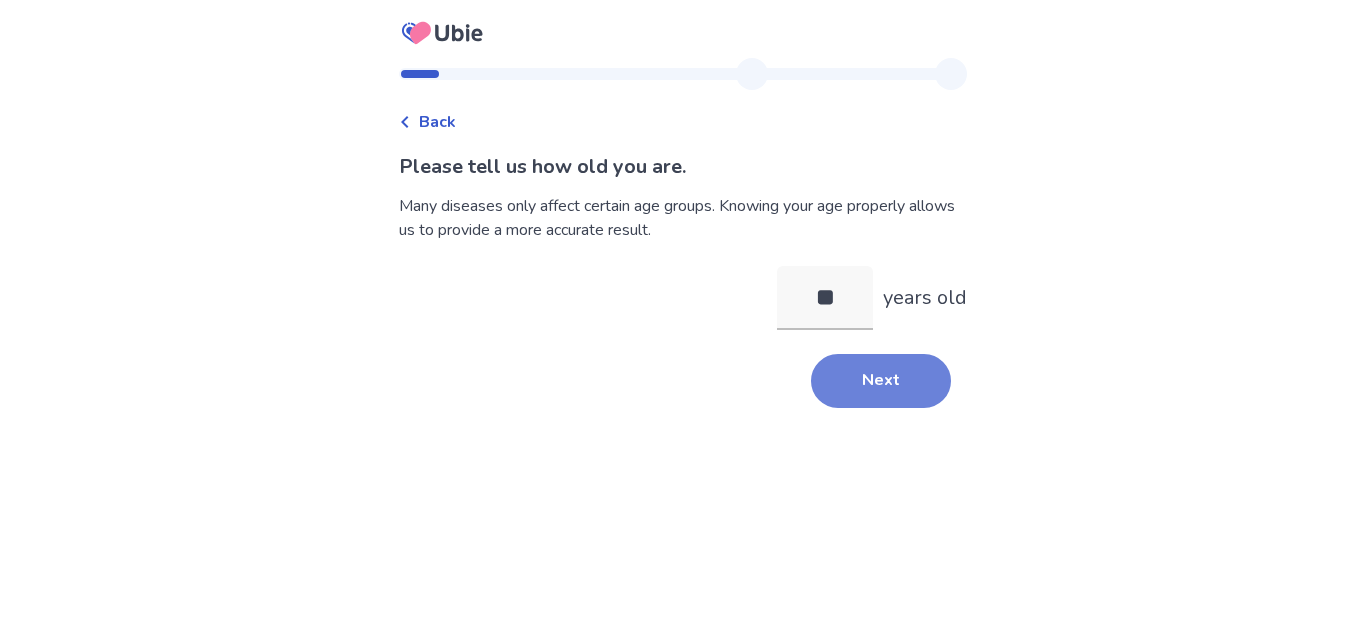 type on "**" 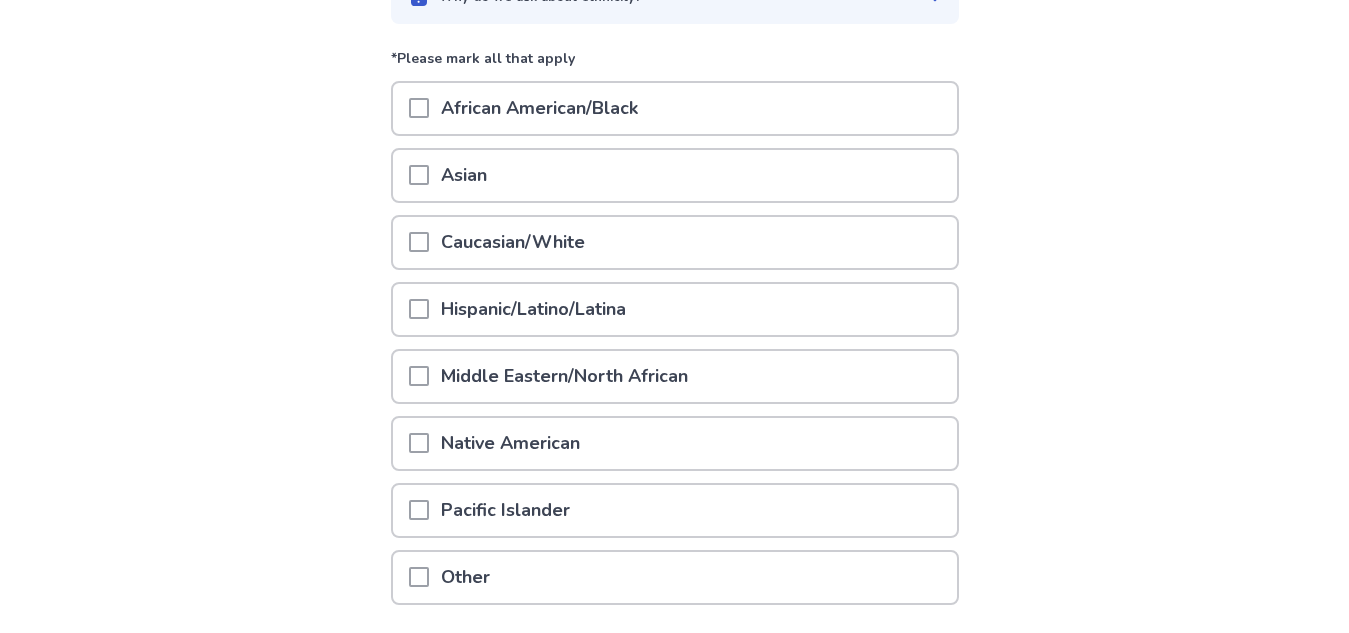 scroll, scrollTop: 233, scrollLeft: 0, axis: vertical 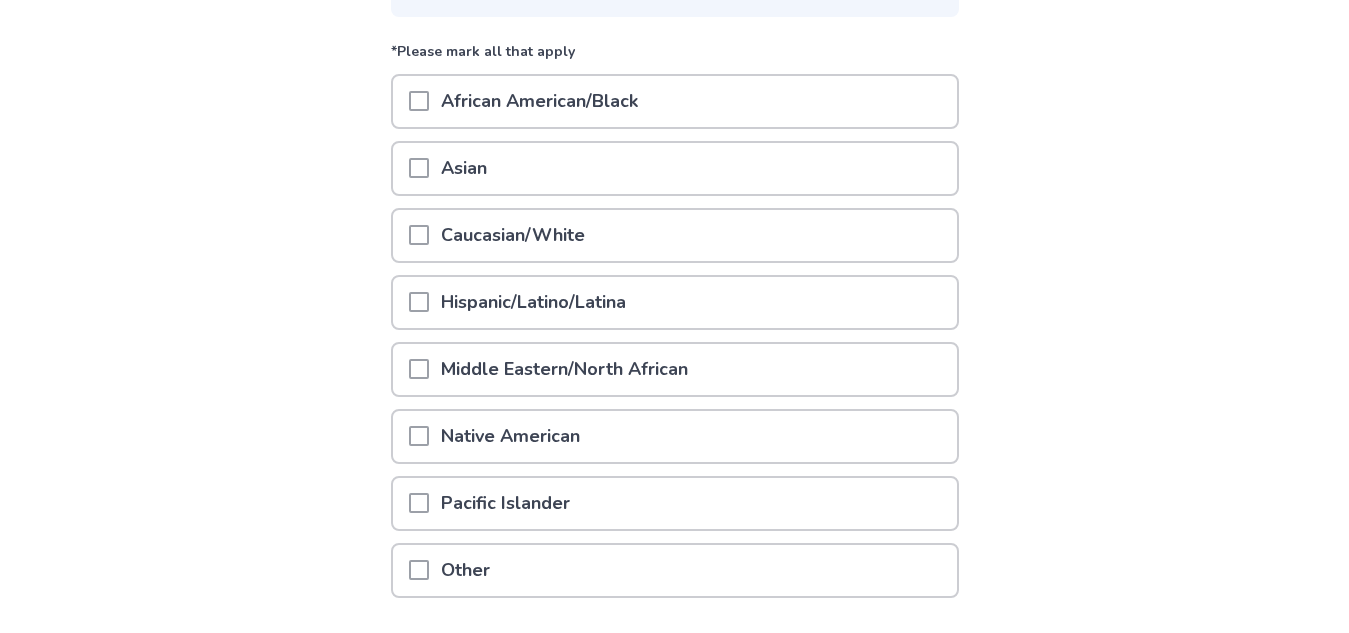 click on "Caucasian/White" at bounding box center [675, 235] 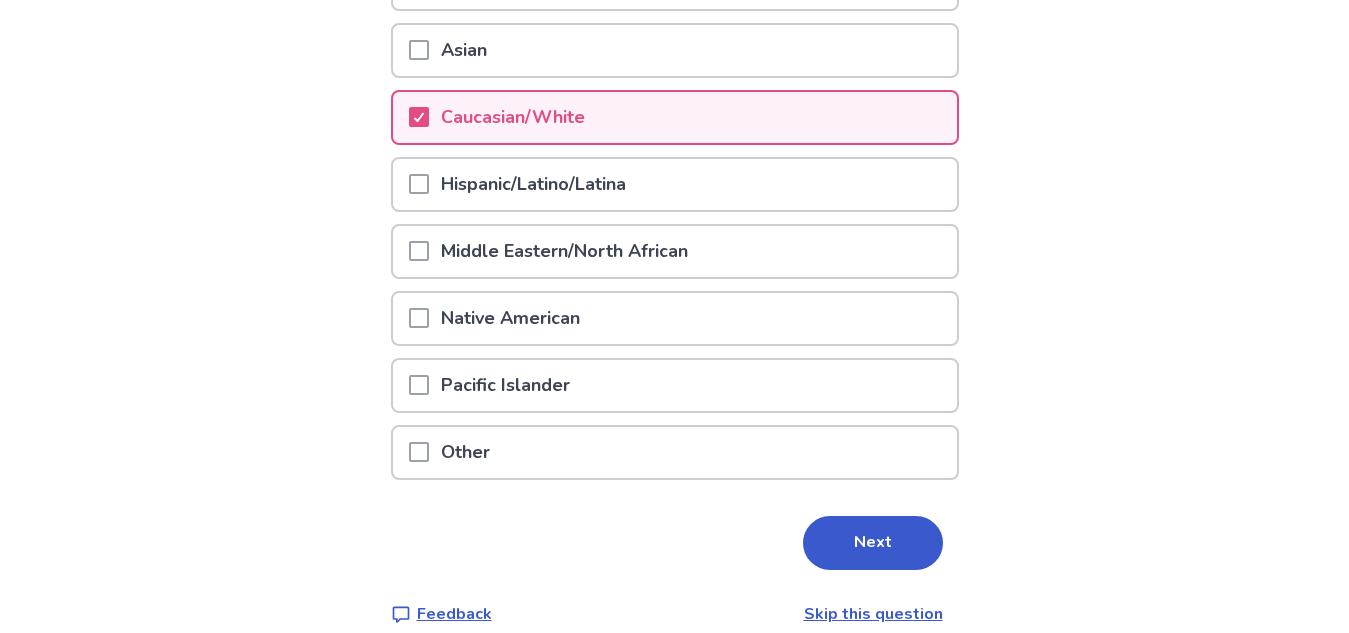 scroll, scrollTop: 376, scrollLeft: 0, axis: vertical 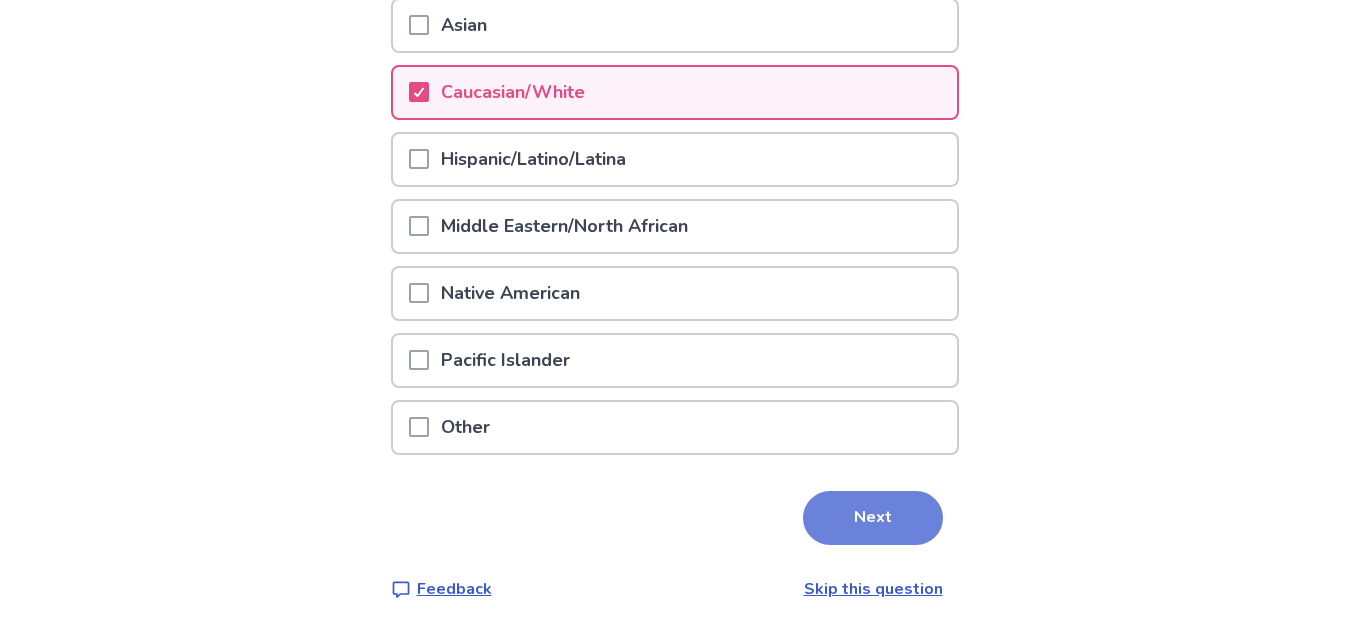 click on "Next" at bounding box center (873, 518) 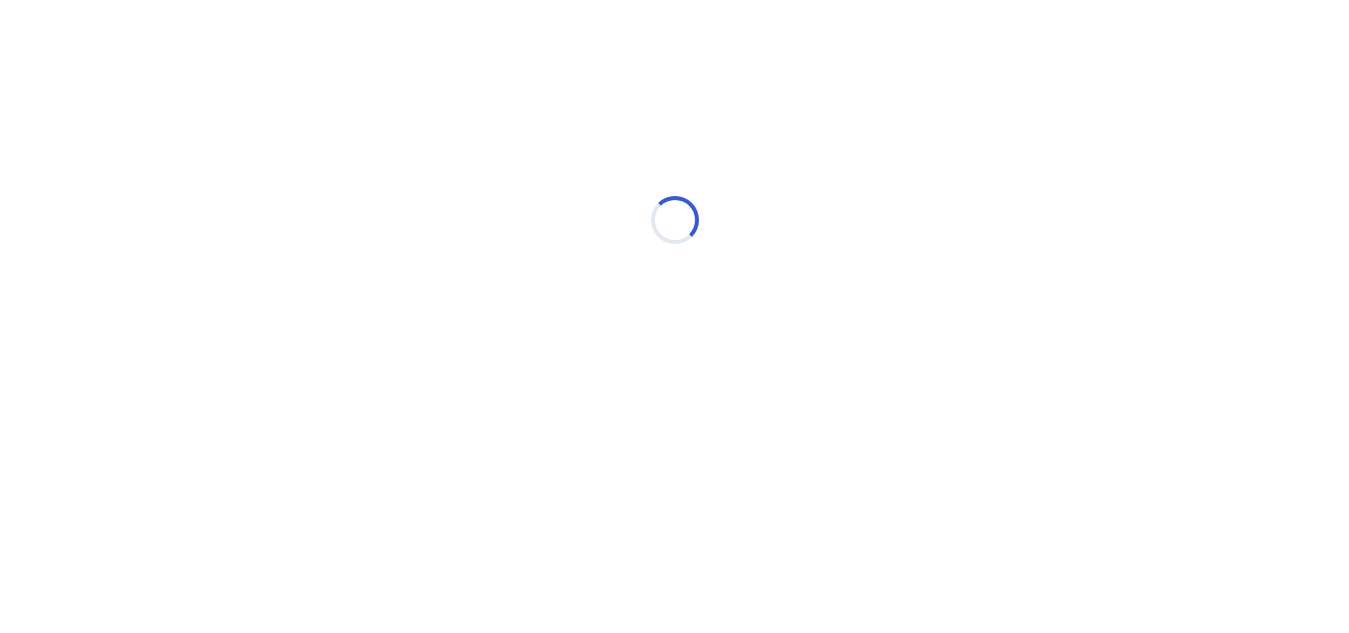 scroll, scrollTop: 0, scrollLeft: 0, axis: both 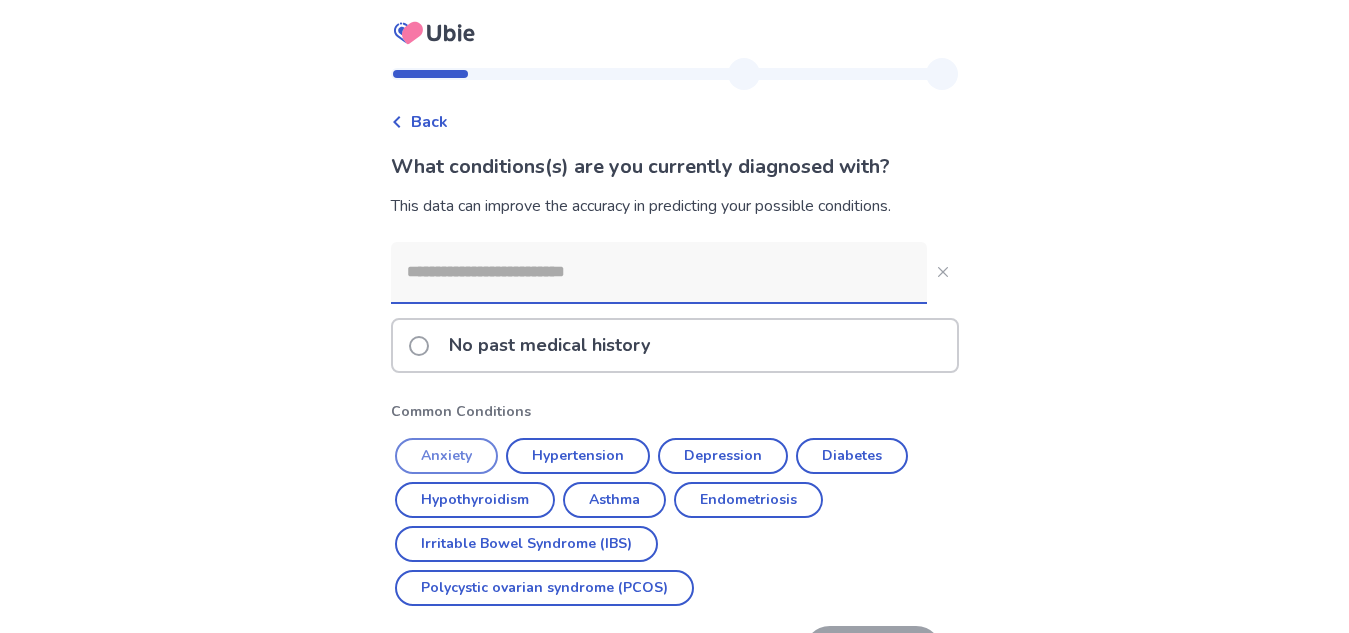 click on "Anxiety" at bounding box center [446, 456] 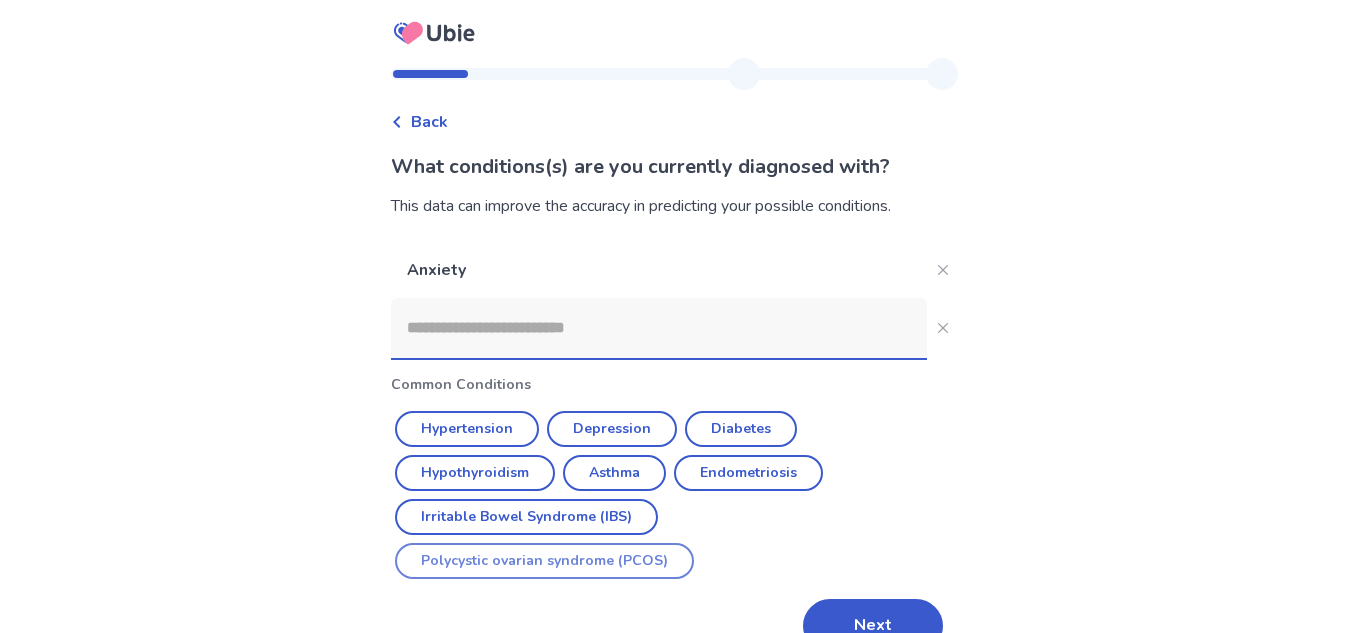 click on "Polycystic ovarian syndrome (PCOS)" at bounding box center [544, 561] 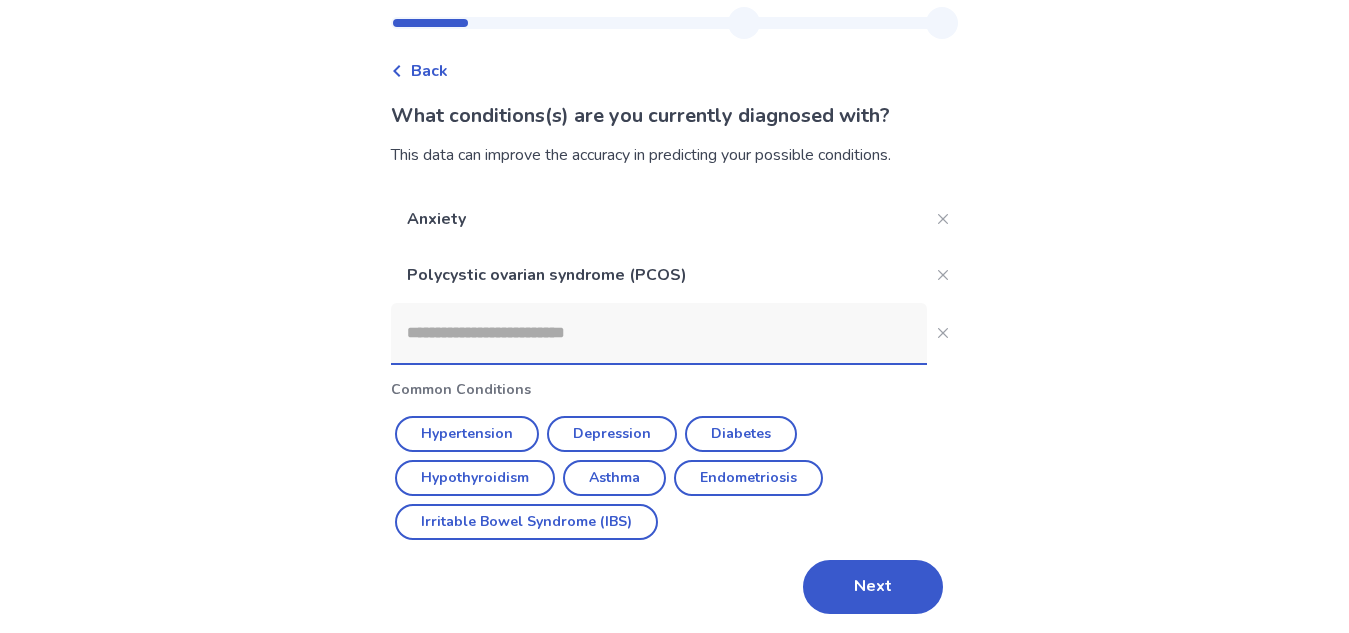 scroll, scrollTop: 56, scrollLeft: 0, axis: vertical 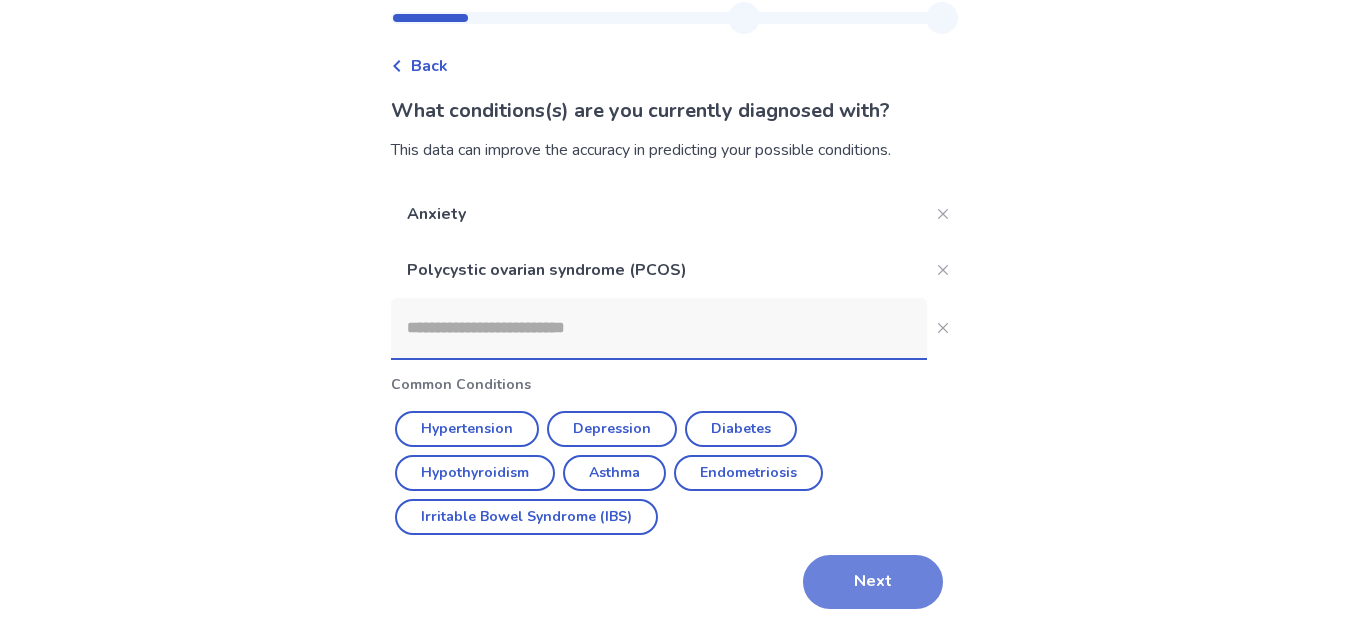 click on "Next" at bounding box center (873, 582) 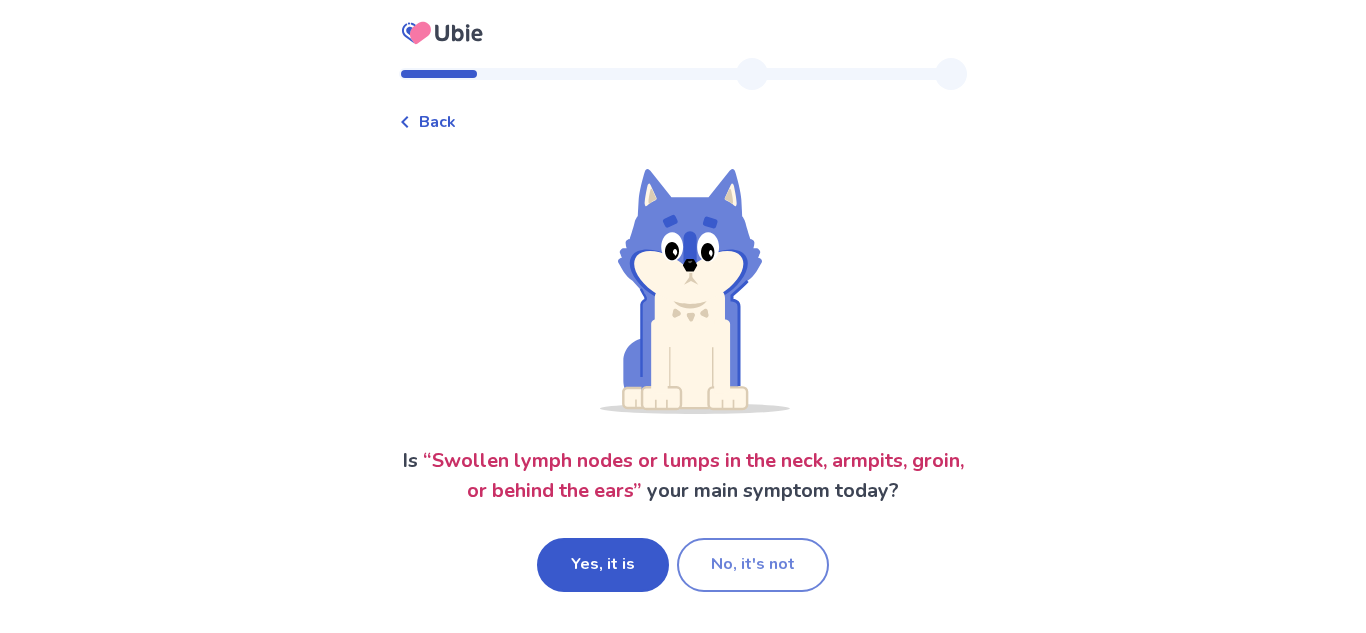 click on "No, it's not" at bounding box center [753, 565] 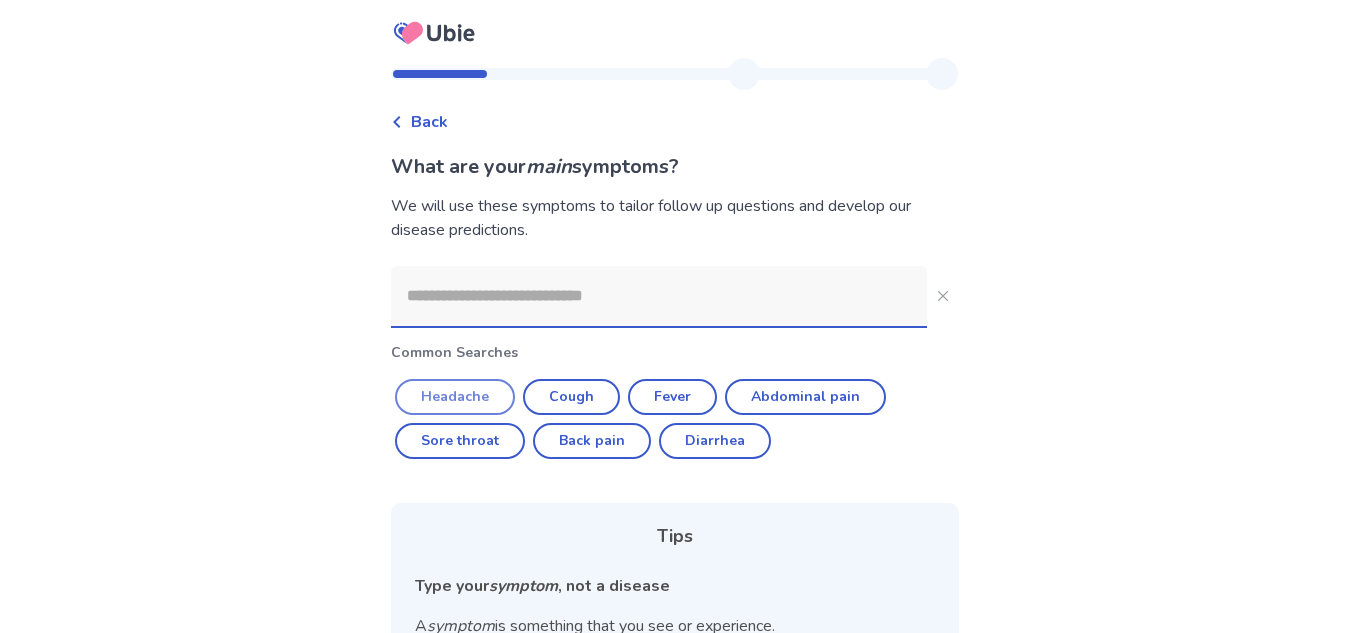 click on "Headache" 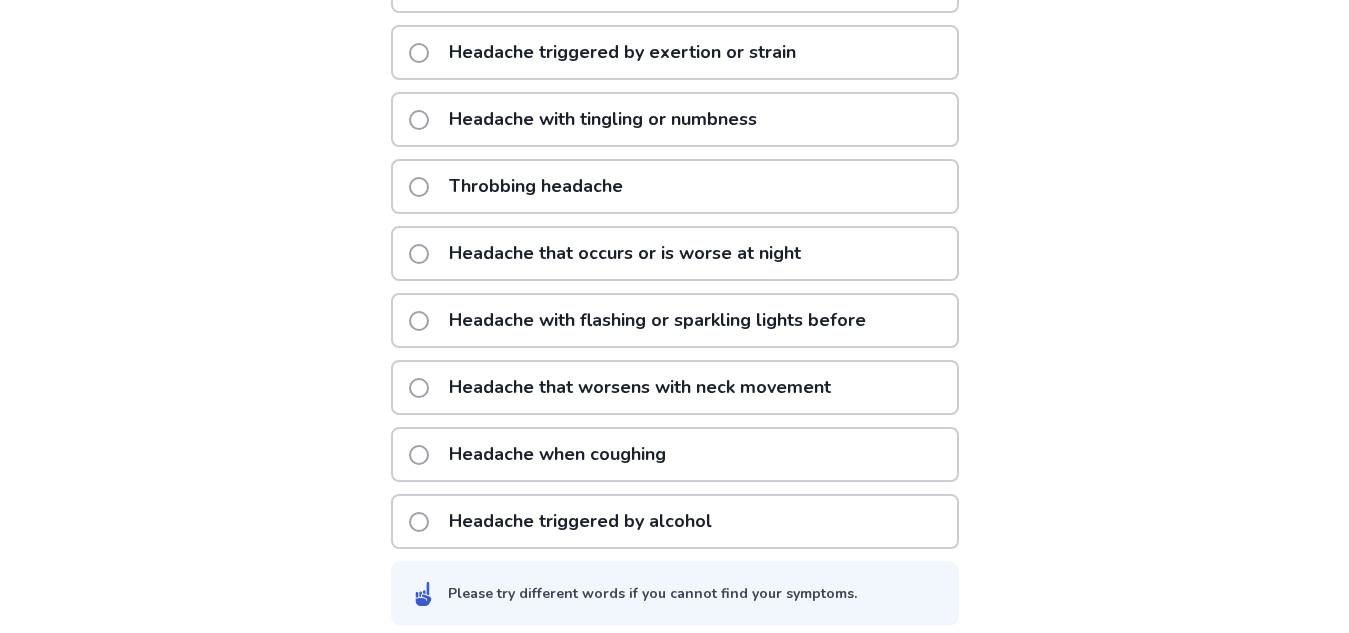 scroll, scrollTop: 501, scrollLeft: 0, axis: vertical 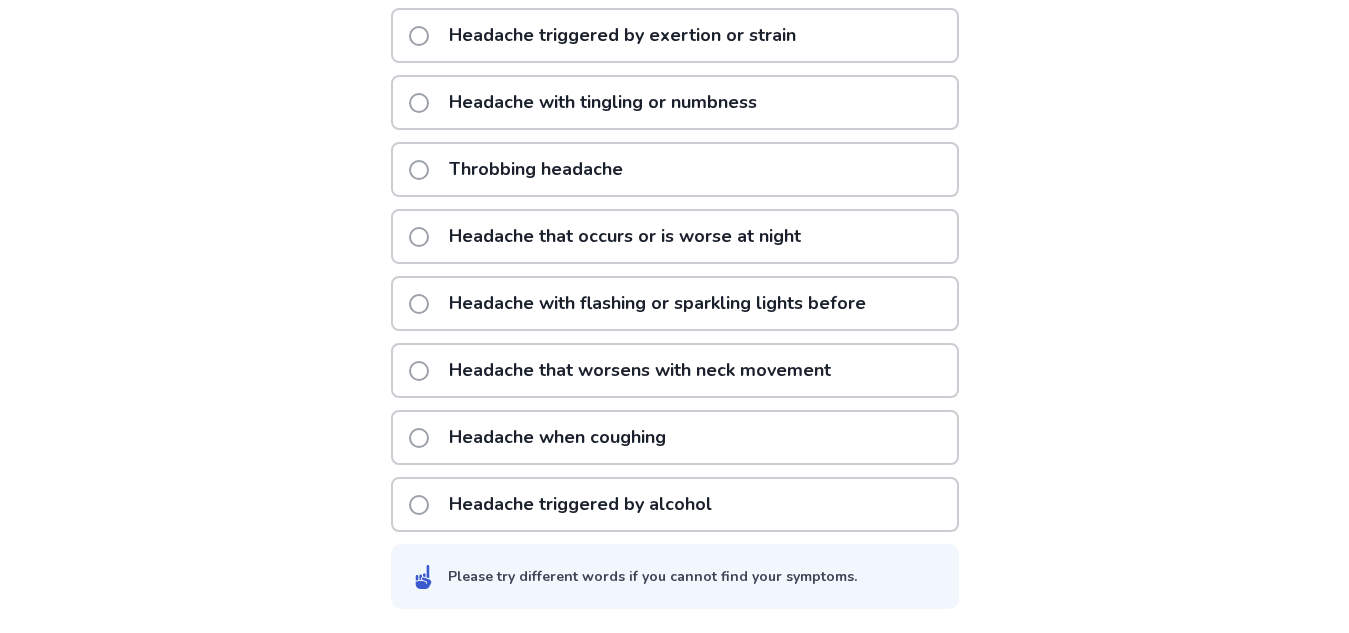 click on "Headache with tingling or numbness" 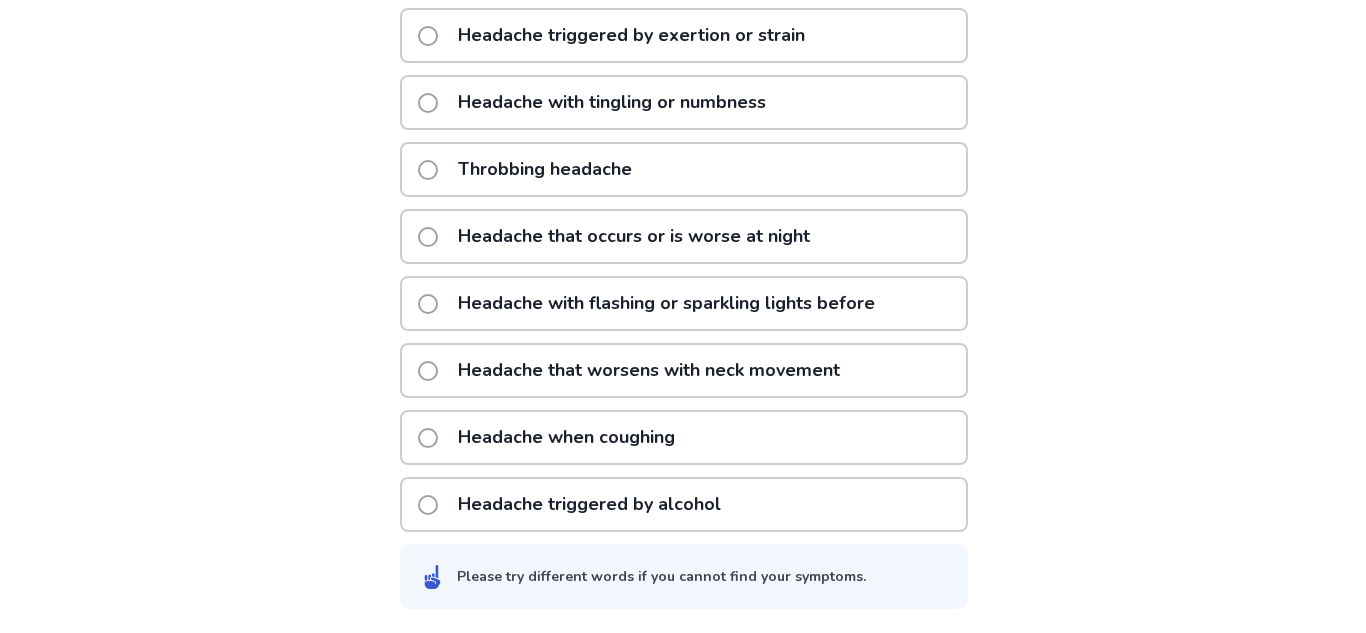 scroll, scrollTop: 0, scrollLeft: 0, axis: both 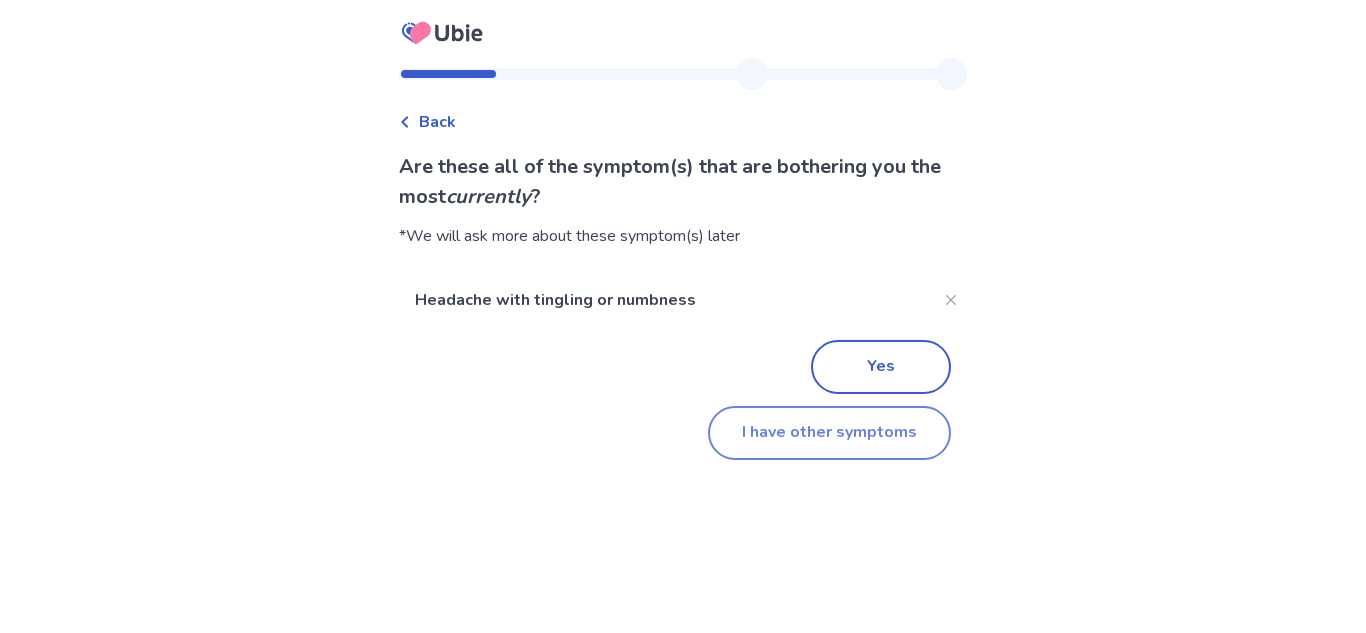 click on "I have other symptoms" 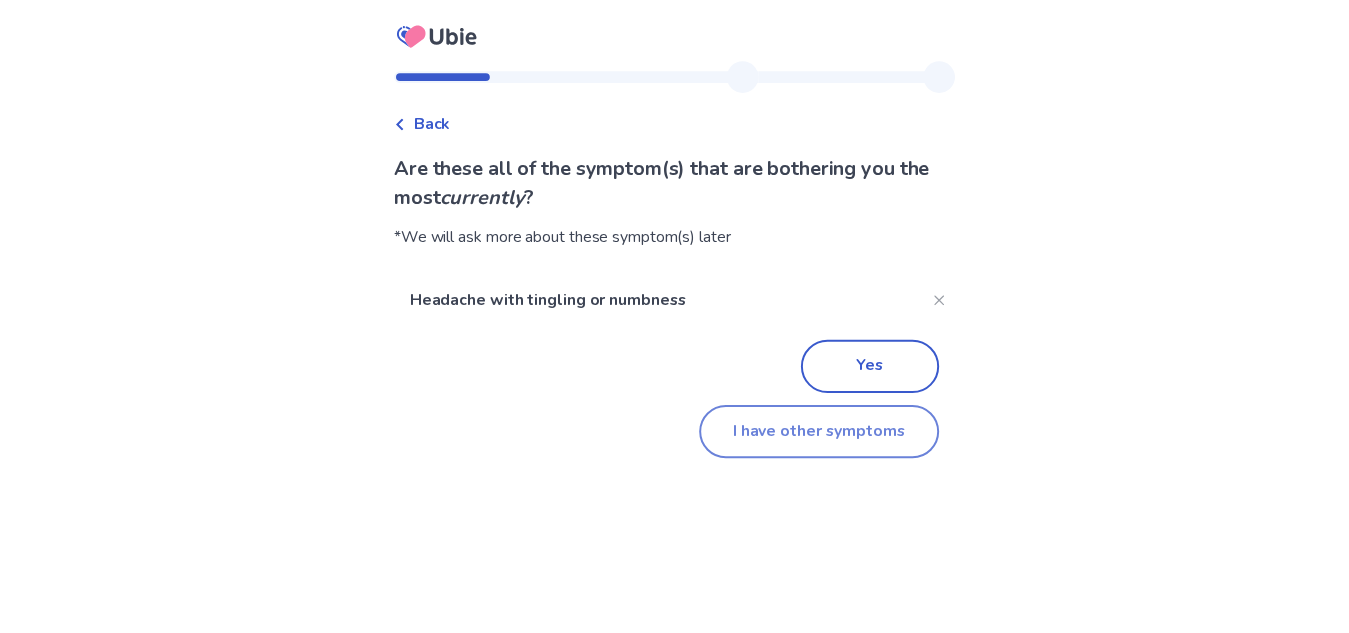 scroll, scrollTop: 323, scrollLeft: 0, axis: vertical 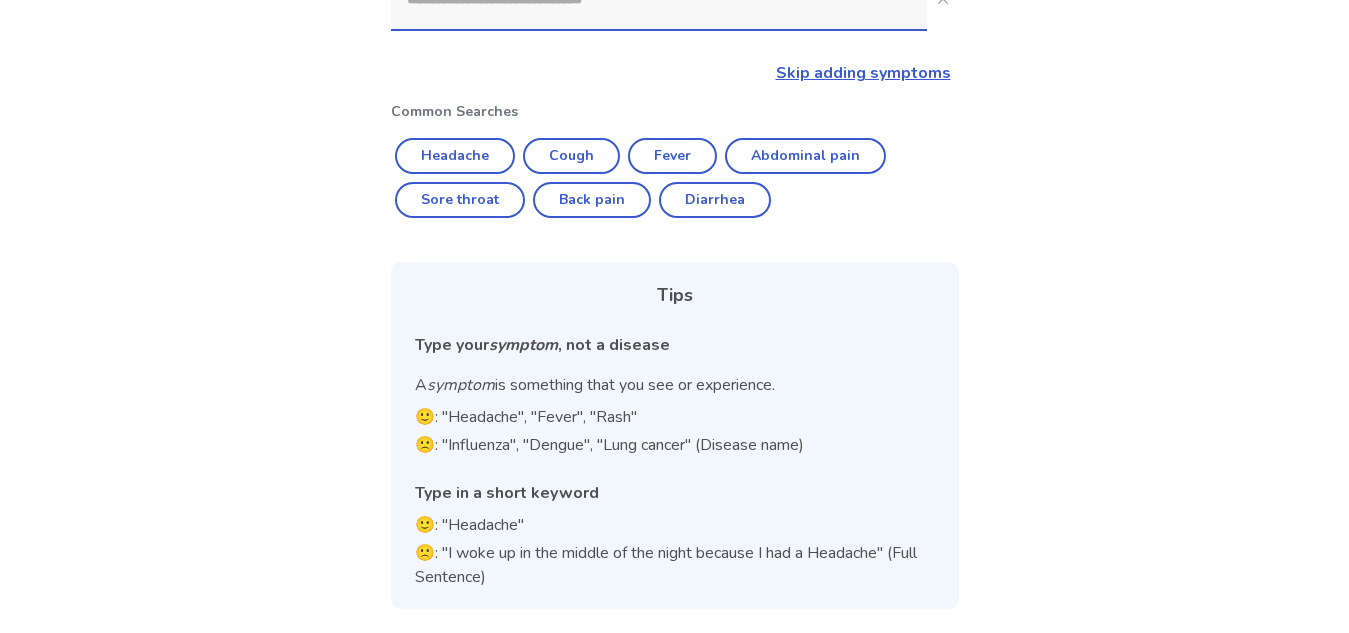 click 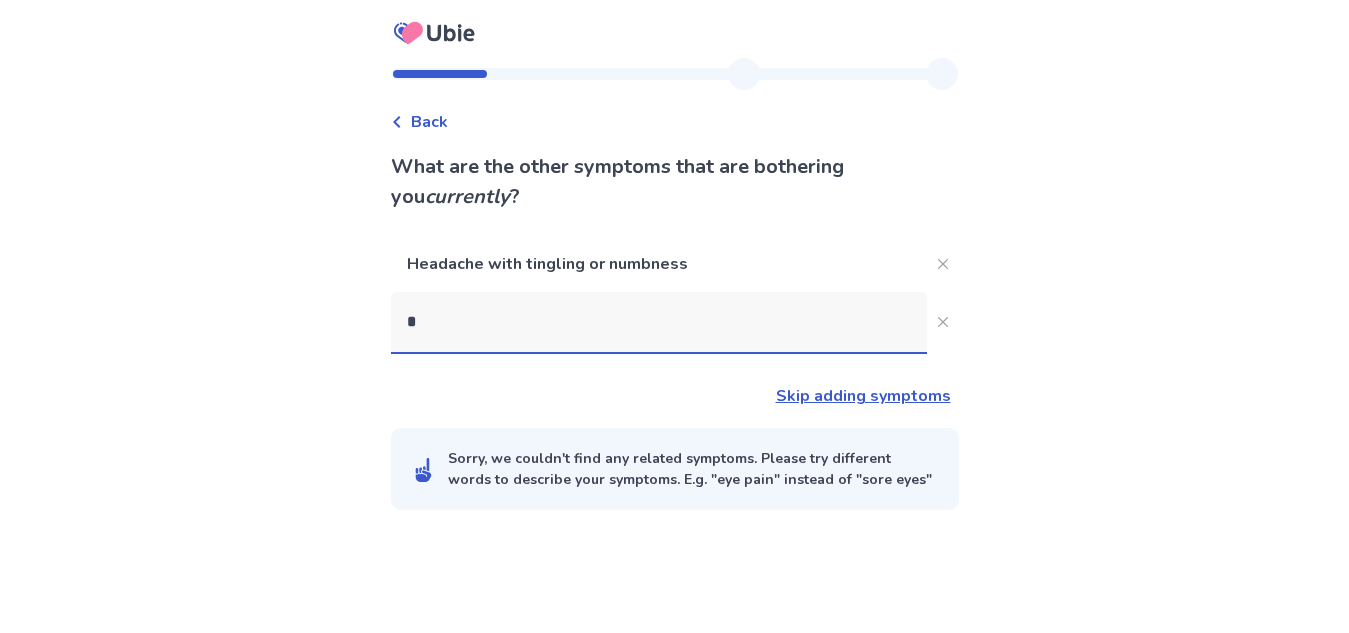 scroll, scrollTop: 0, scrollLeft: 0, axis: both 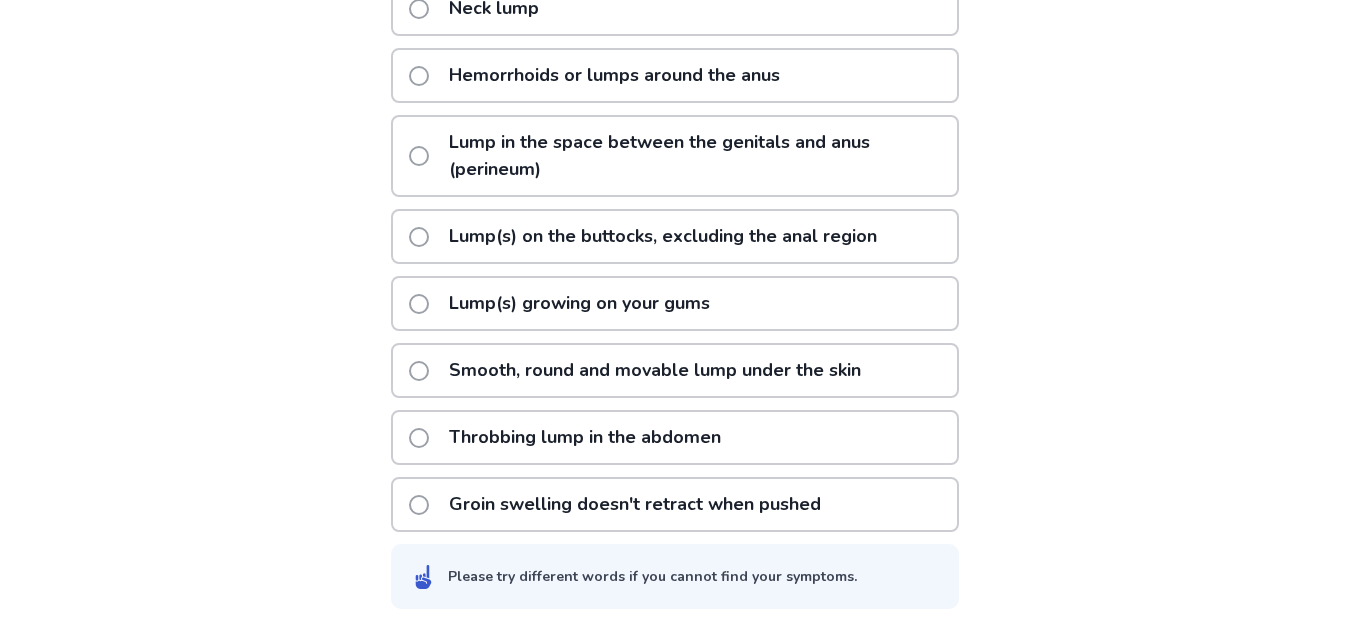 type on "**********" 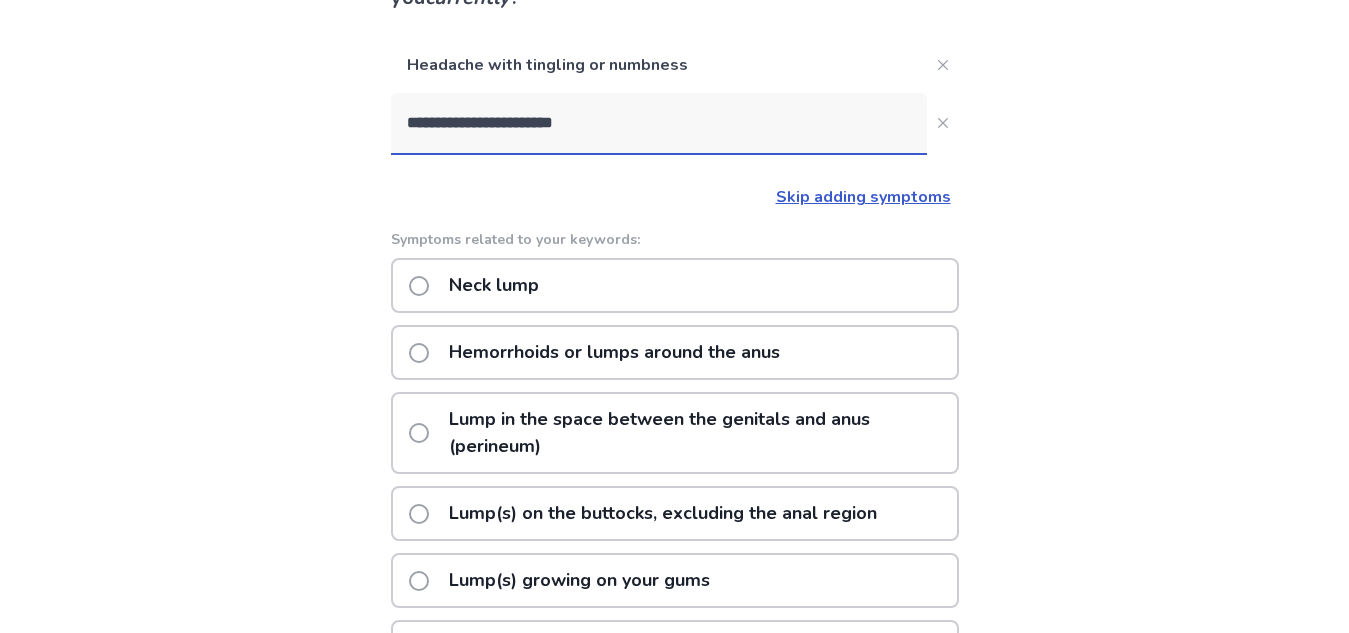 scroll, scrollTop: 476, scrollLeft: 0, axis: vertical 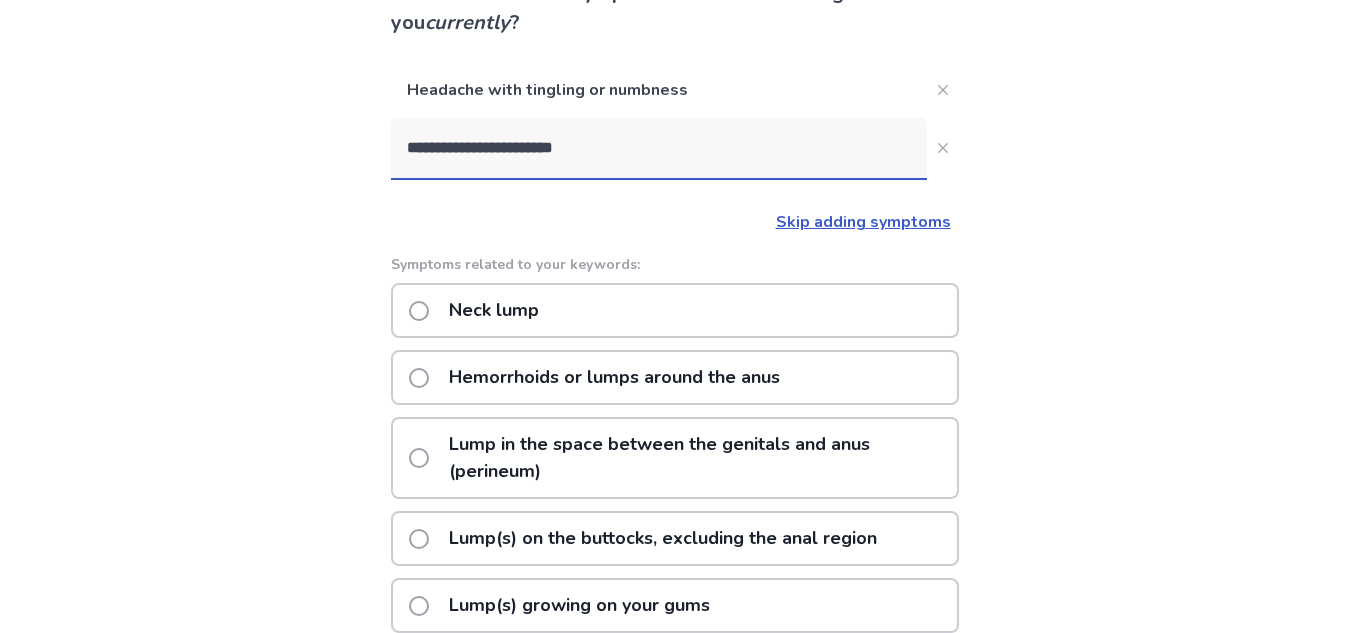click on "Neck lump" 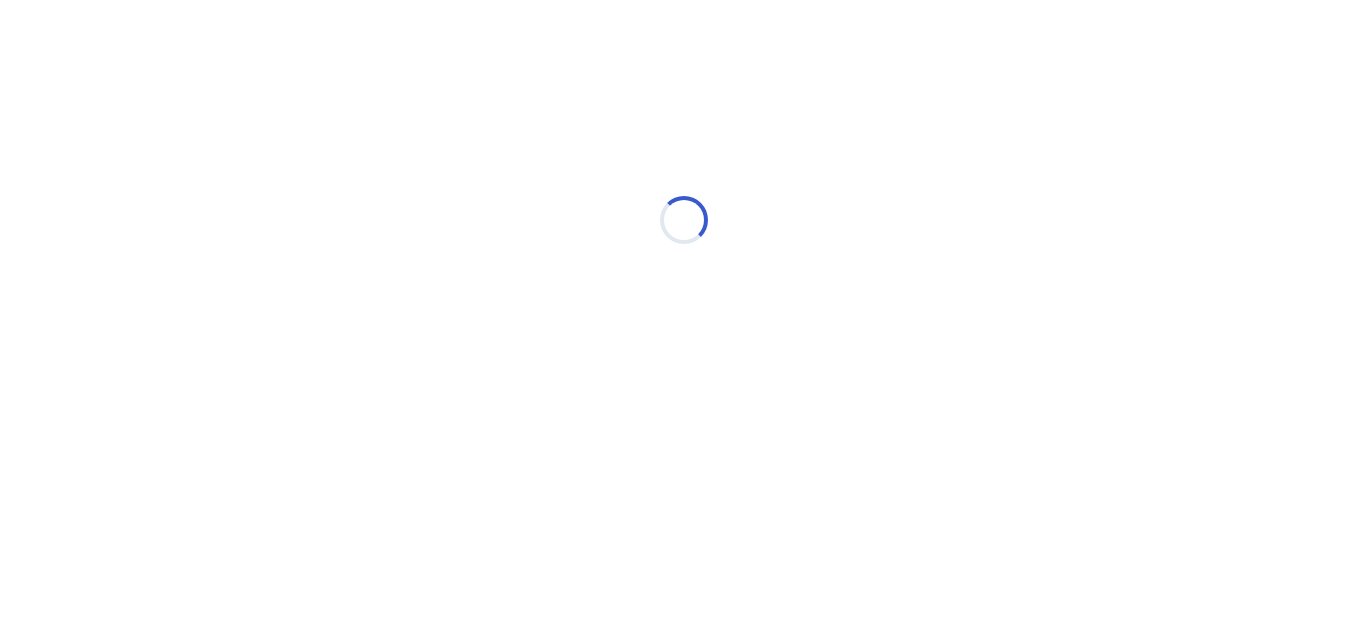 scroll, scrollTop: 0, scrollLeft: 0, axis: both 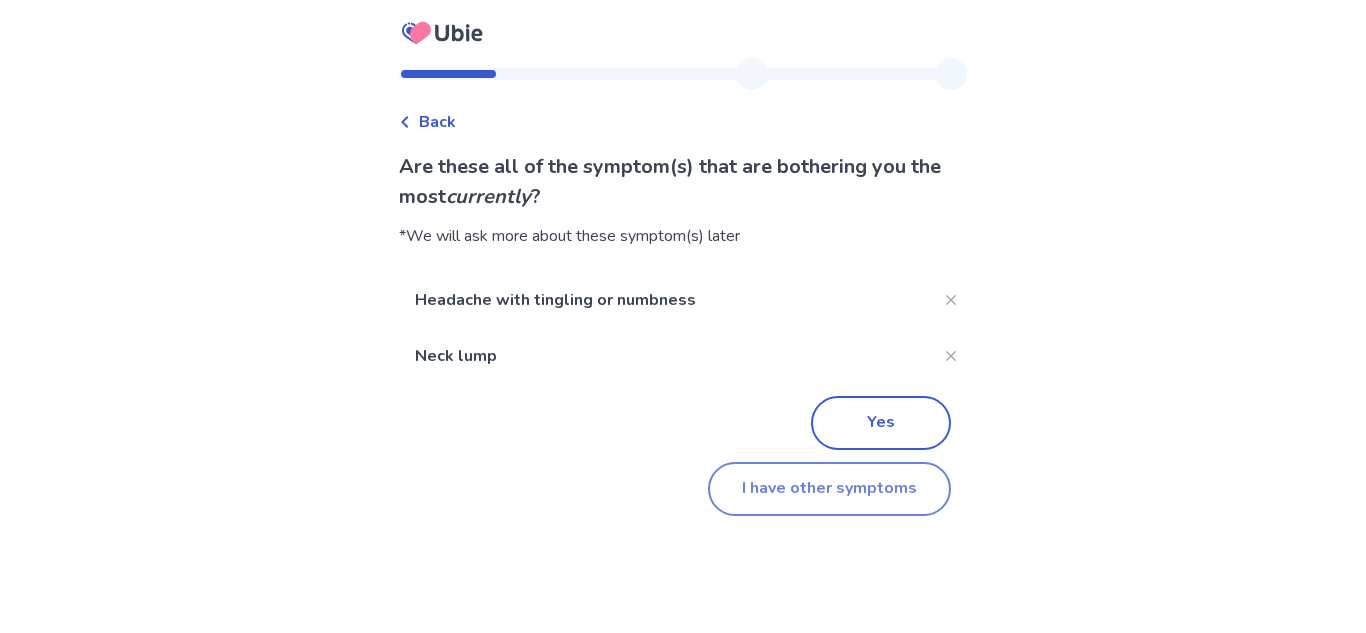 click on "I have other symptoms" 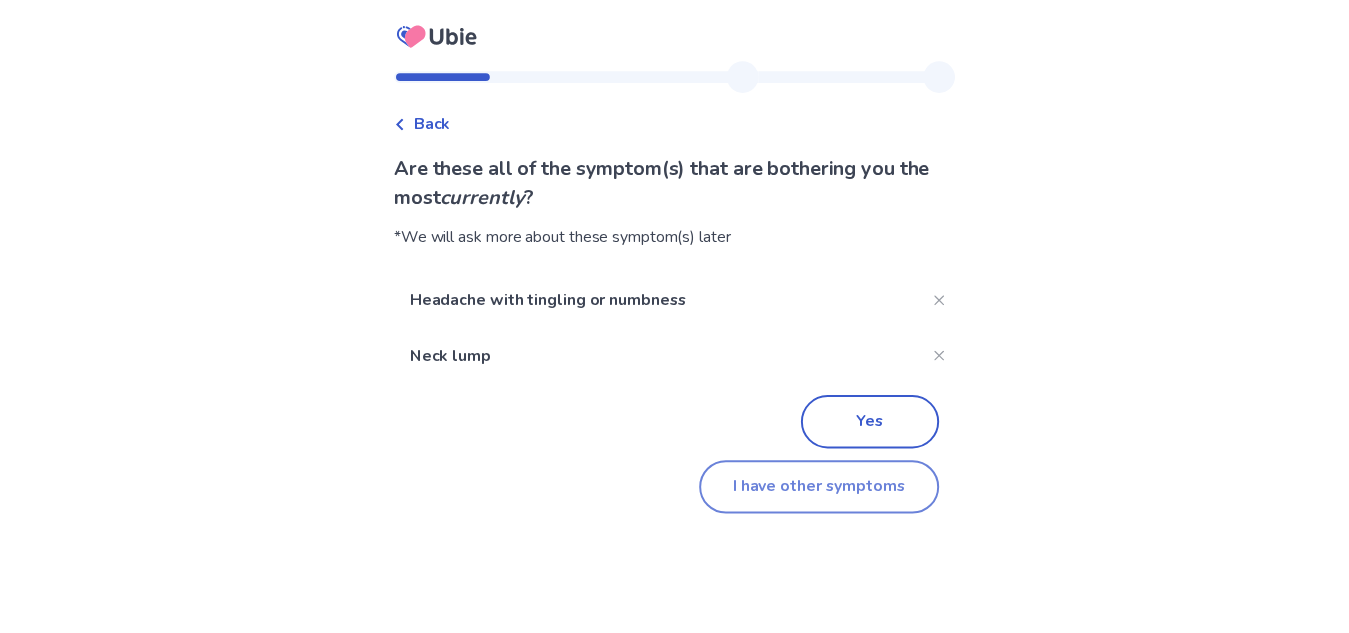 scroll, scrollTop: 174, scrollLeft: 0, axis: vertical 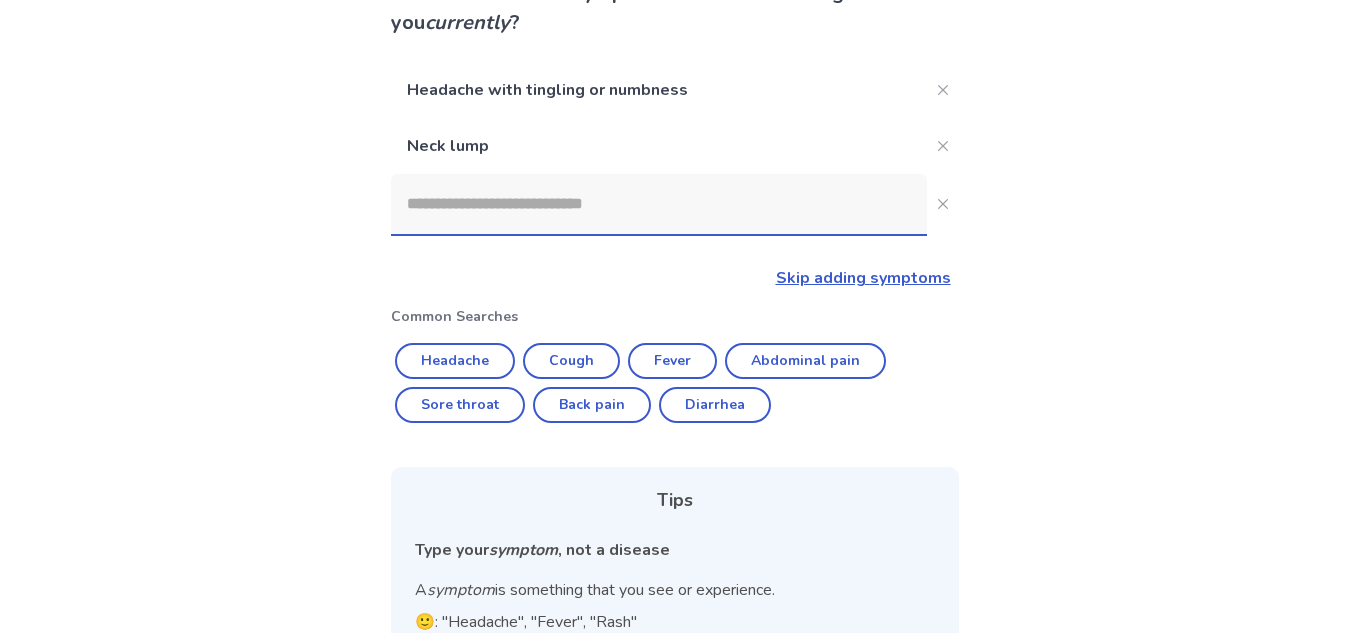 click 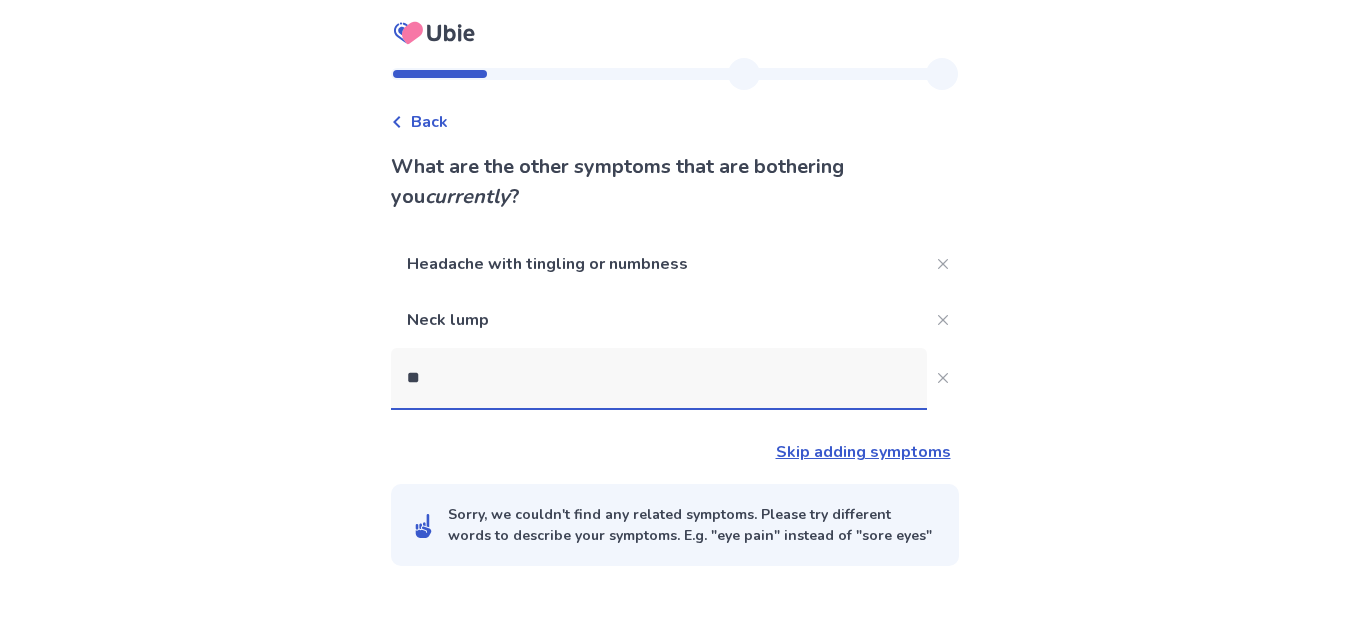 scroll, scrollTop: 0, scrollLeft: 0, axis: both 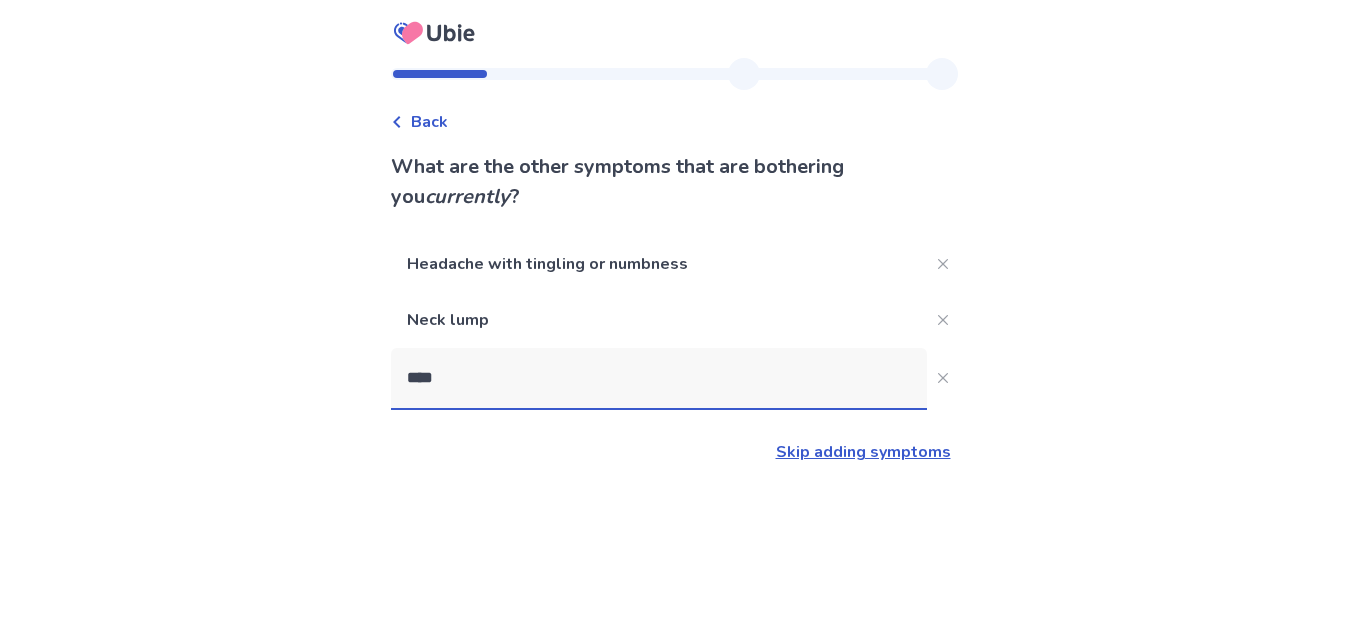 type on "*****" 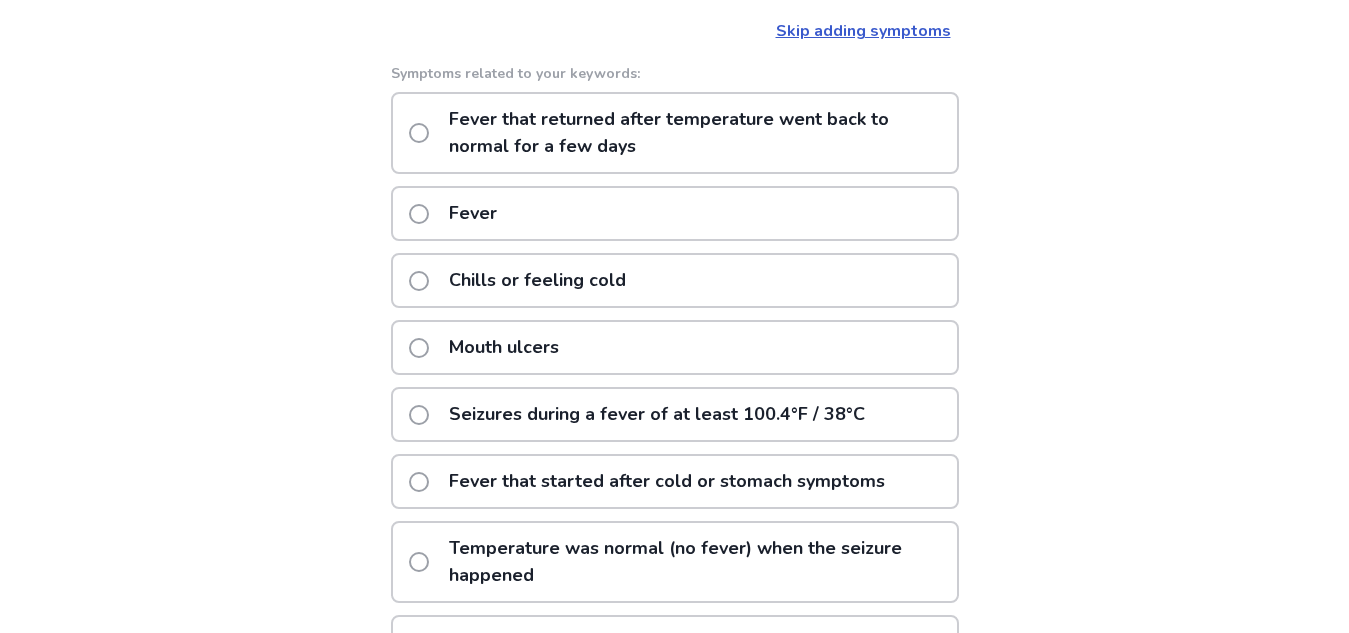 scroll, scrollTop: 441, scrollLeft: 0, axis: vertical 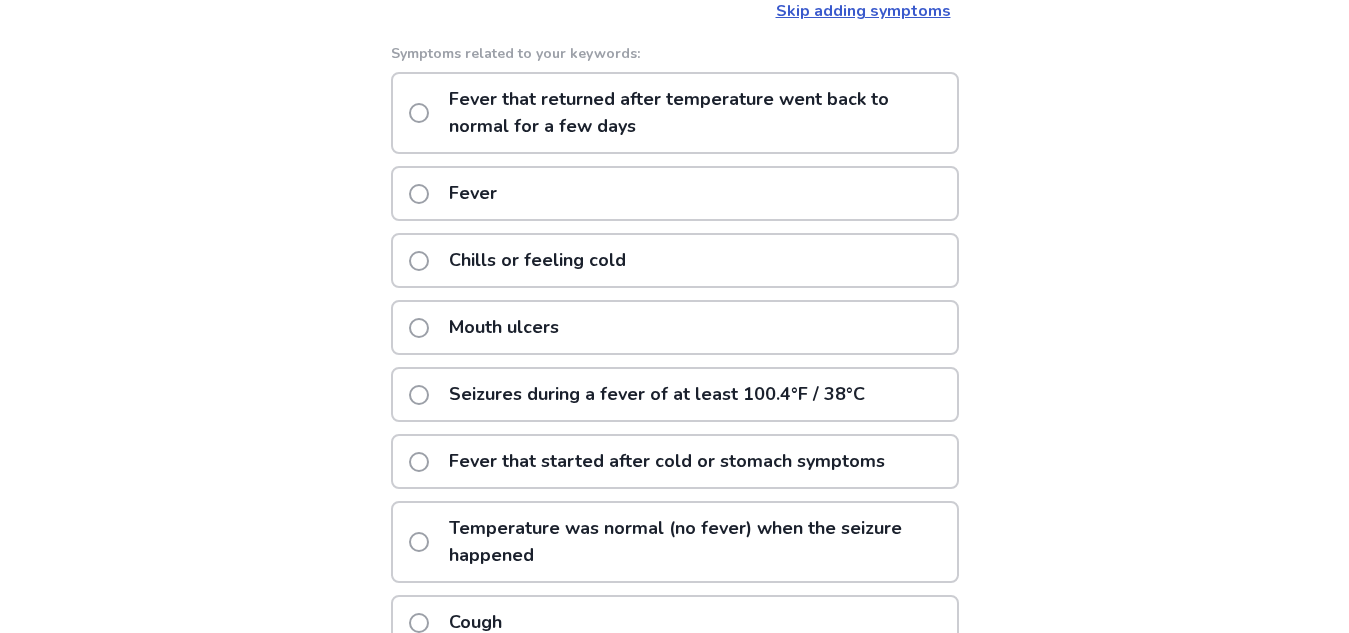 click on "Chills or feeling cold" 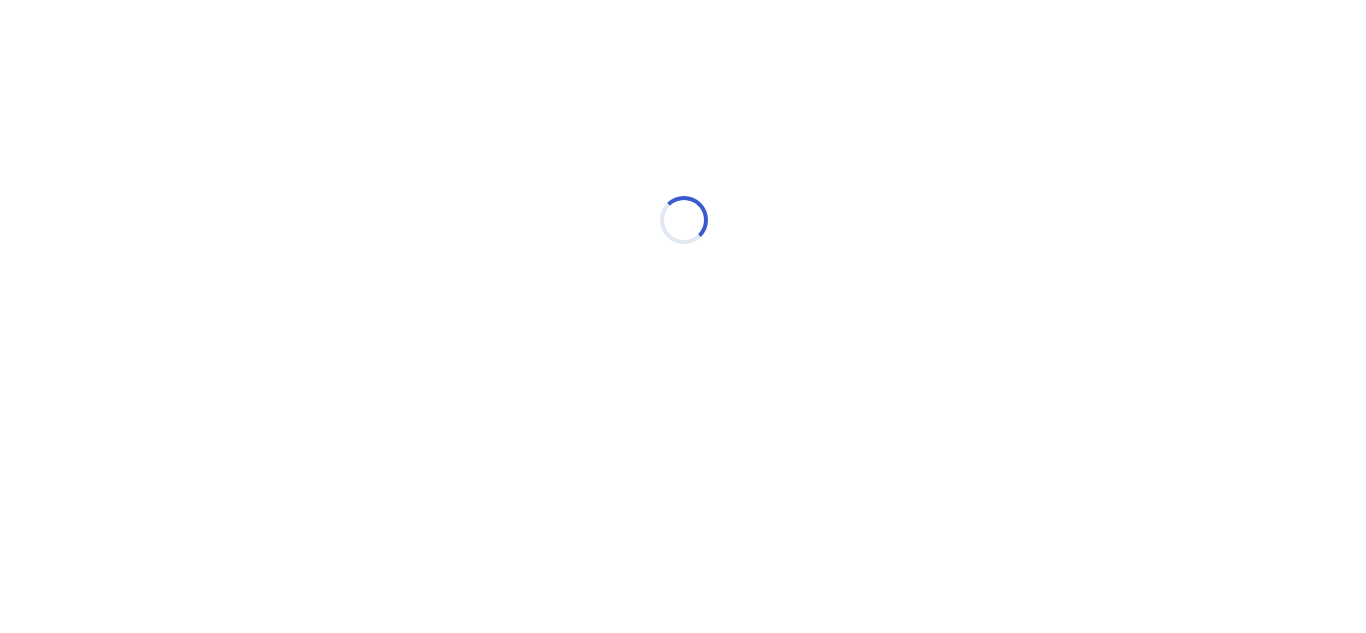 scroll, scrollTop: 0, scrollLeft: 0, axis: both 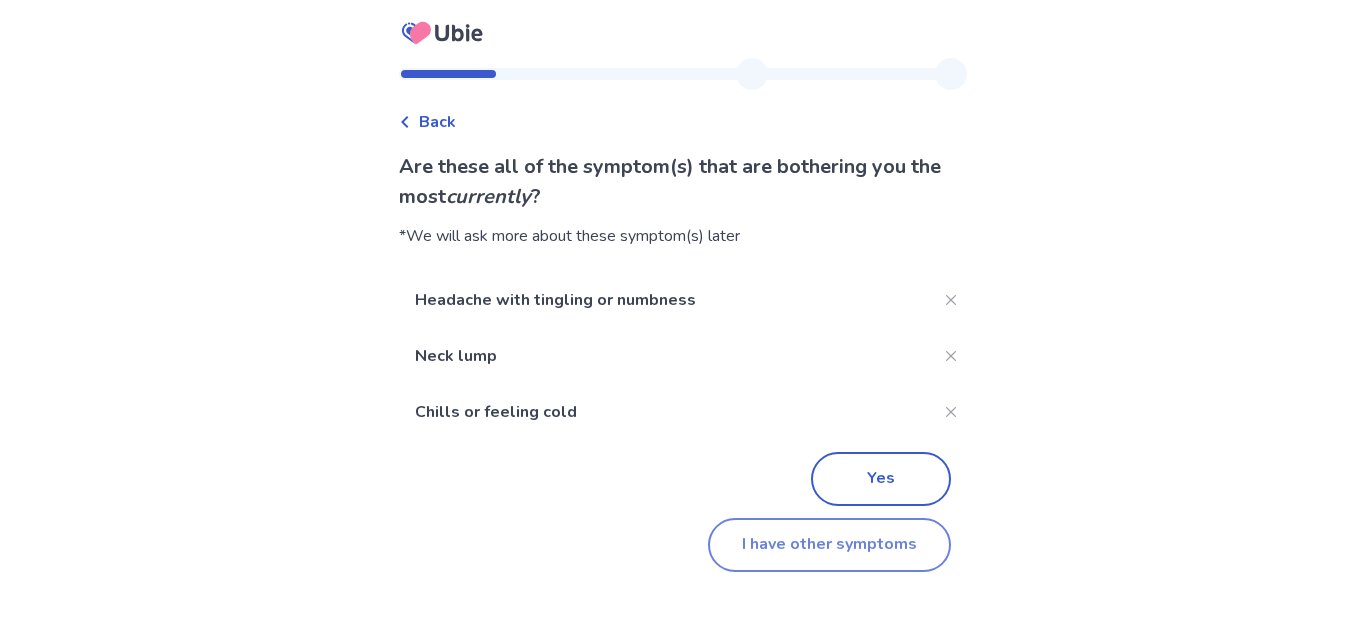 click on "I have other symptoms" 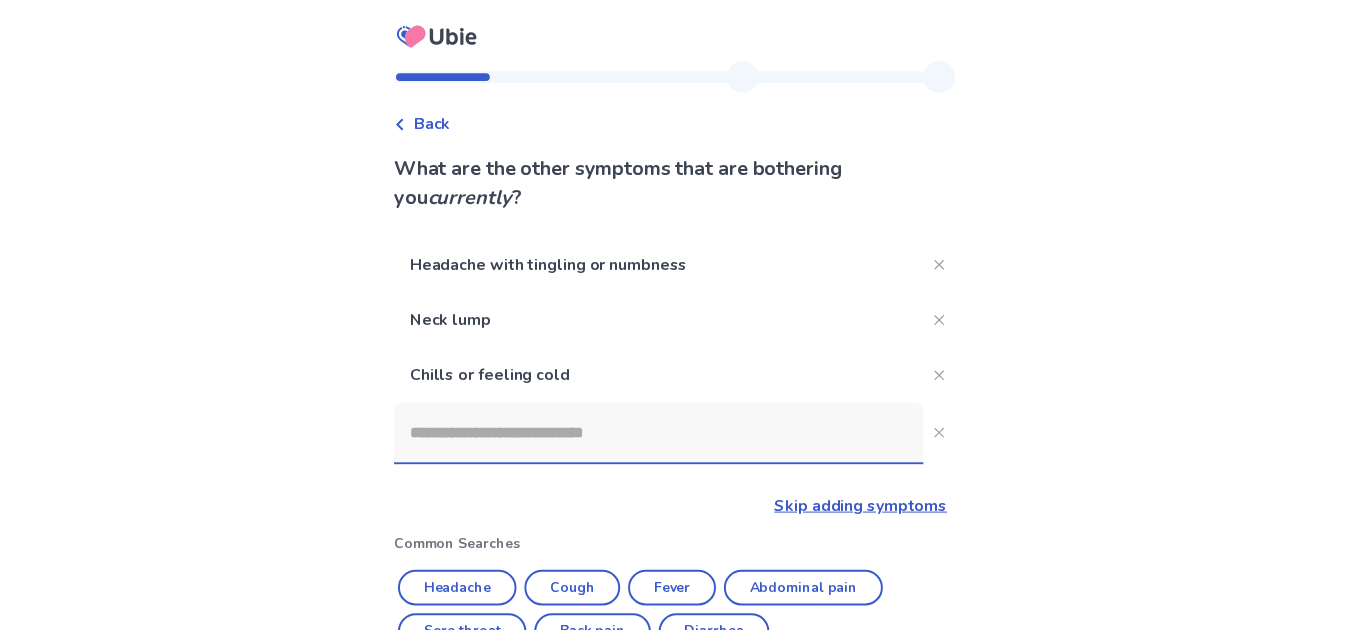 scroll, scrollTop: 435, scrollLeft: 0, axis: vertical 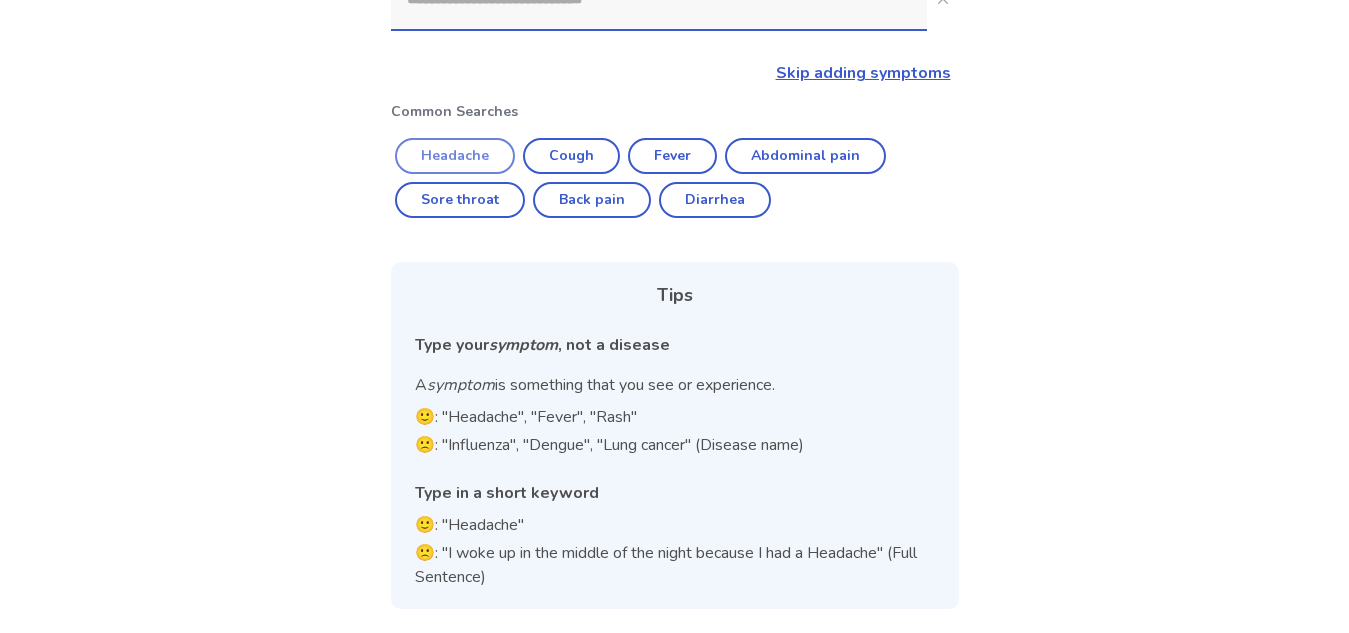click on "Headache" 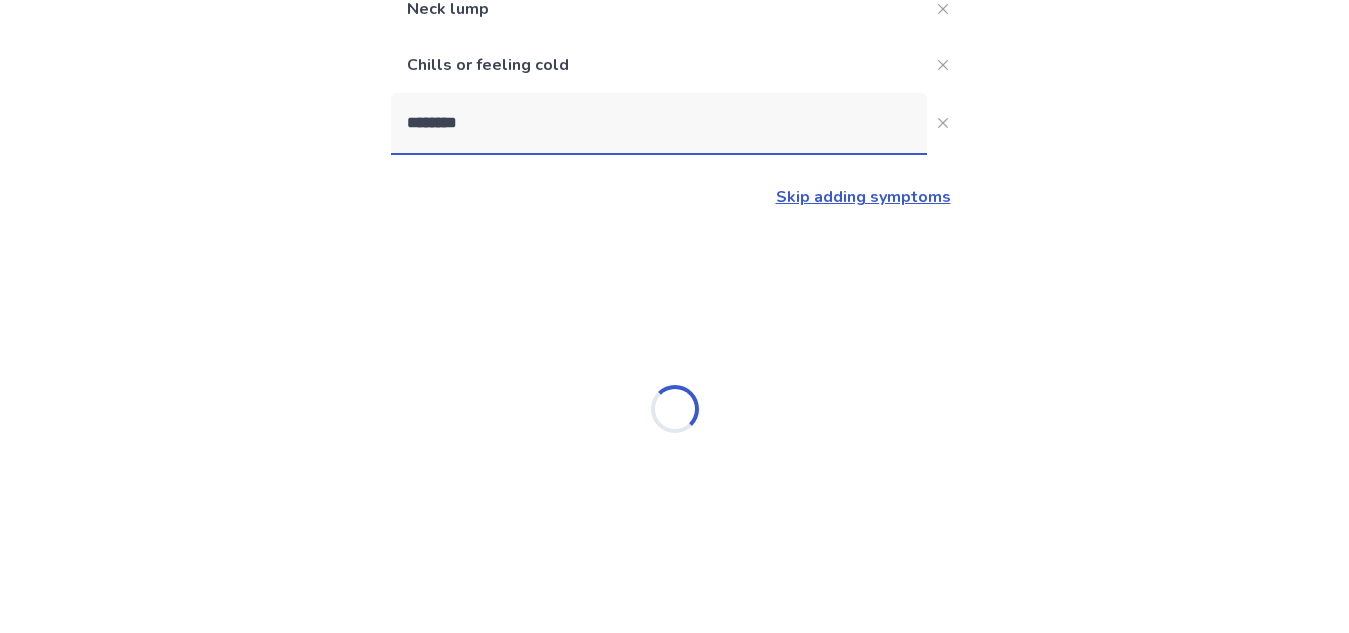 scroll, scrollTop: 435, scrollLeft: 0, axis: vertical 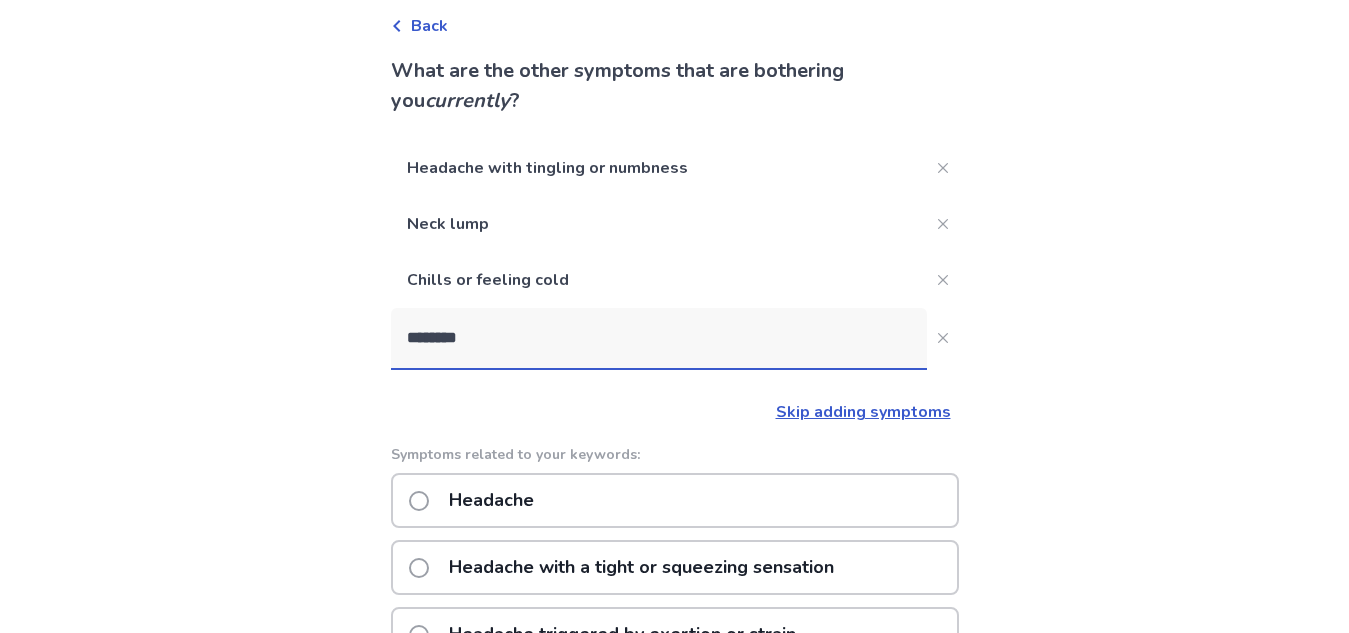 click on "********" 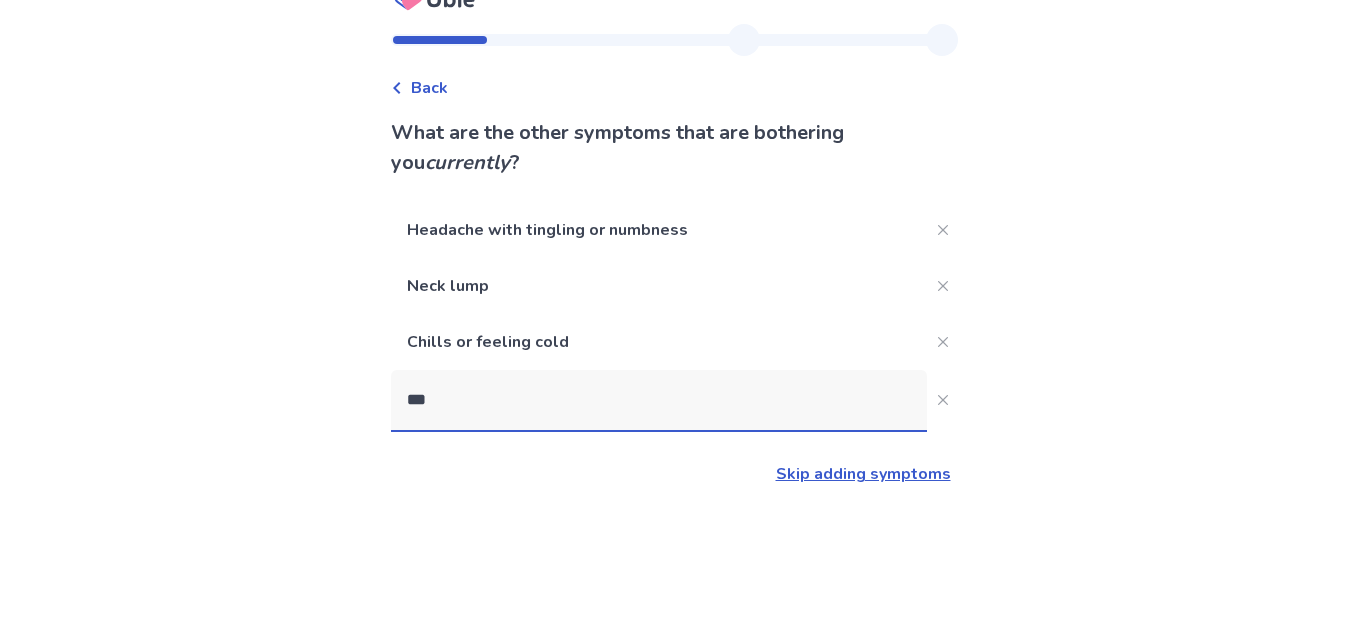 scroll, scrollTop: 96, scrollLeft: 0, axis: vertical 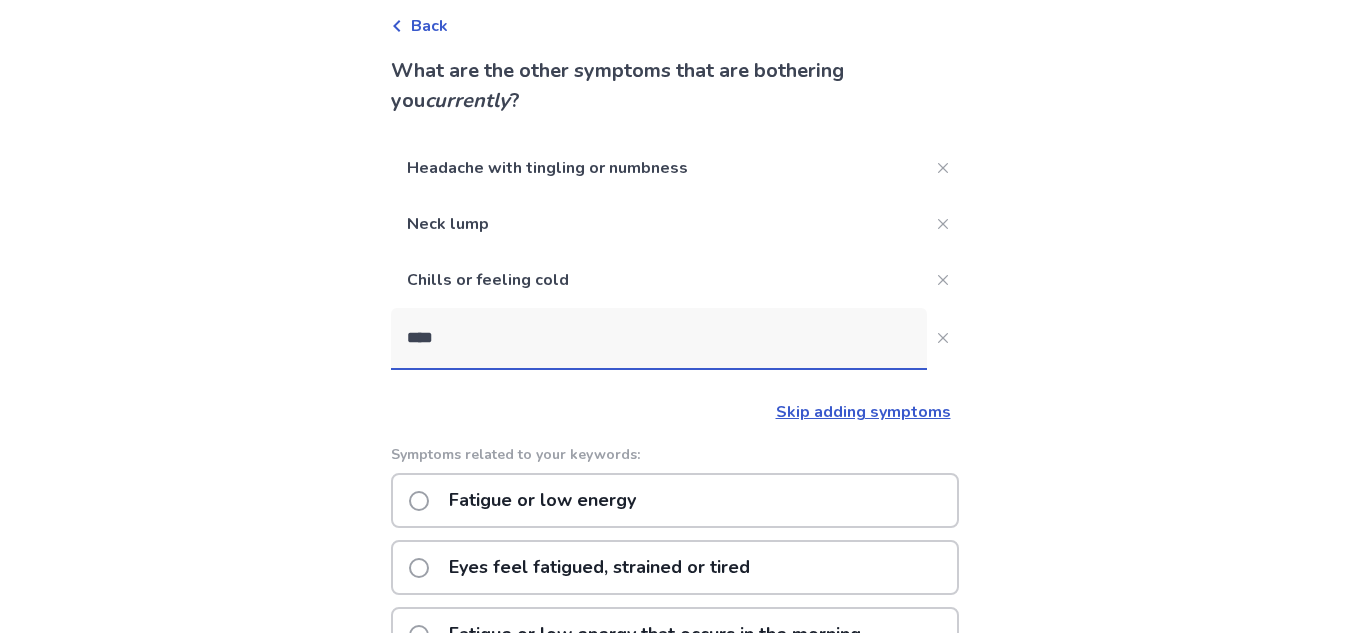 type on "****" 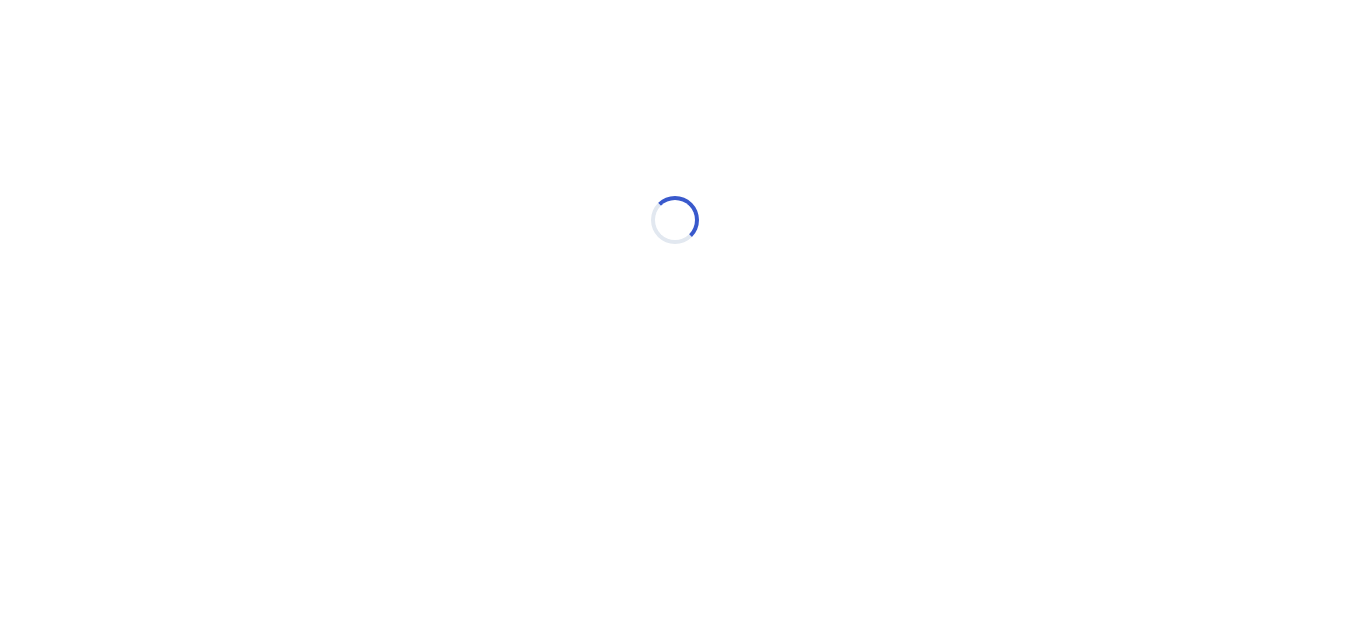 scroll, scrollTop: 0, scrollLeft: 0, axis: both 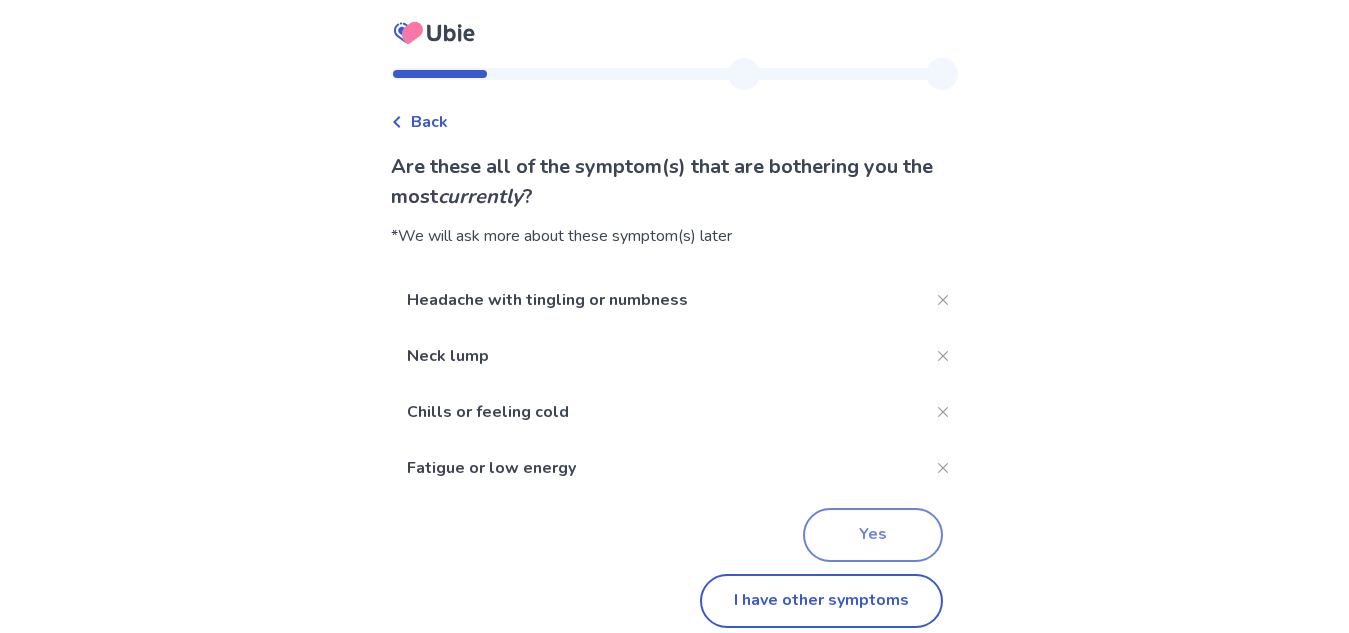 click on "Yes" 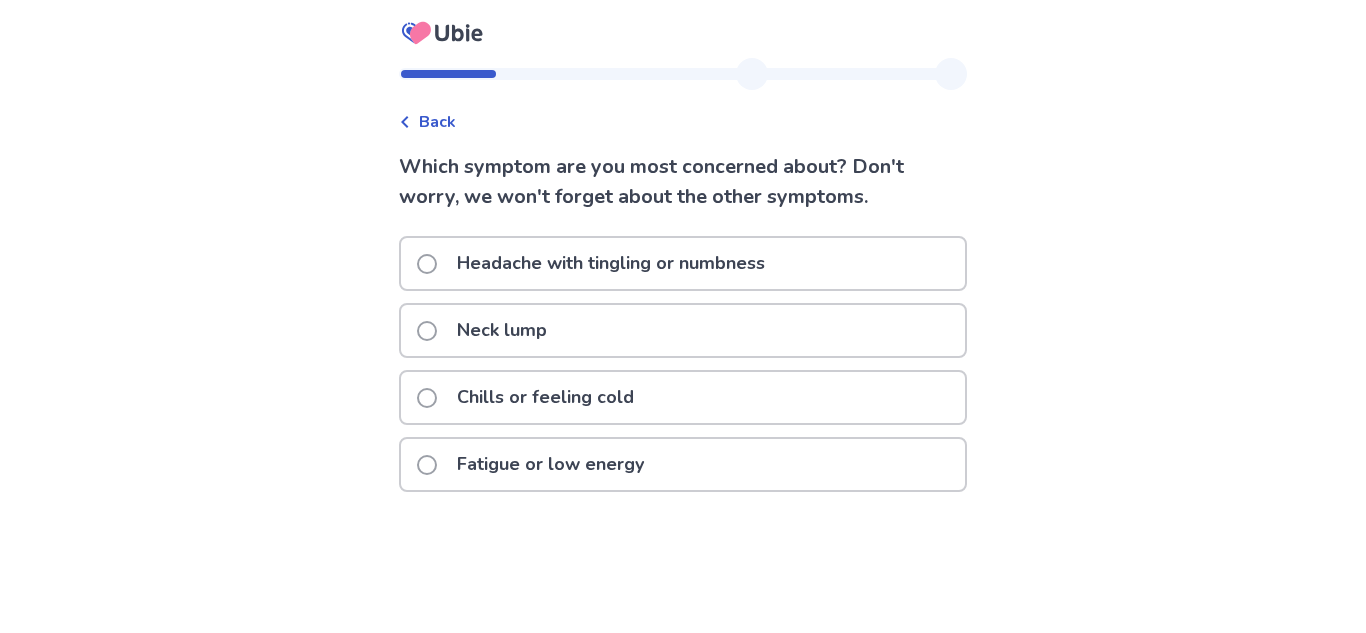 click on "Neck lump" 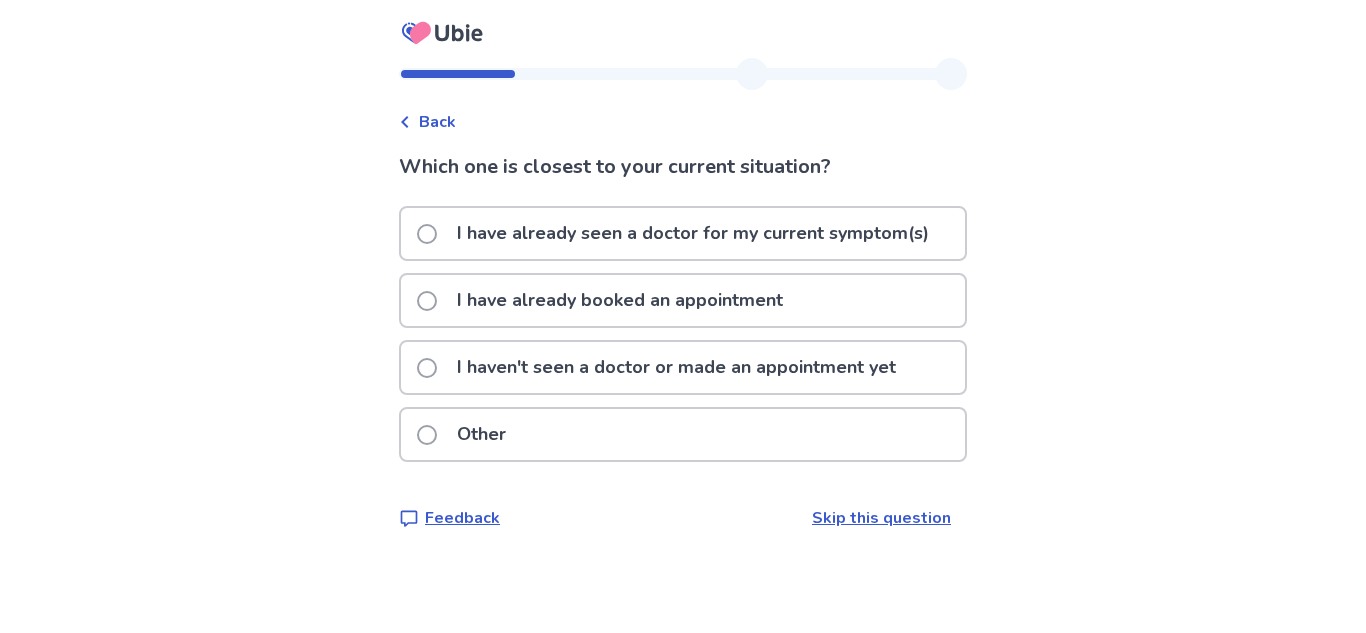 click on "I have already booked an appointment" at bounding box center (620, 300) 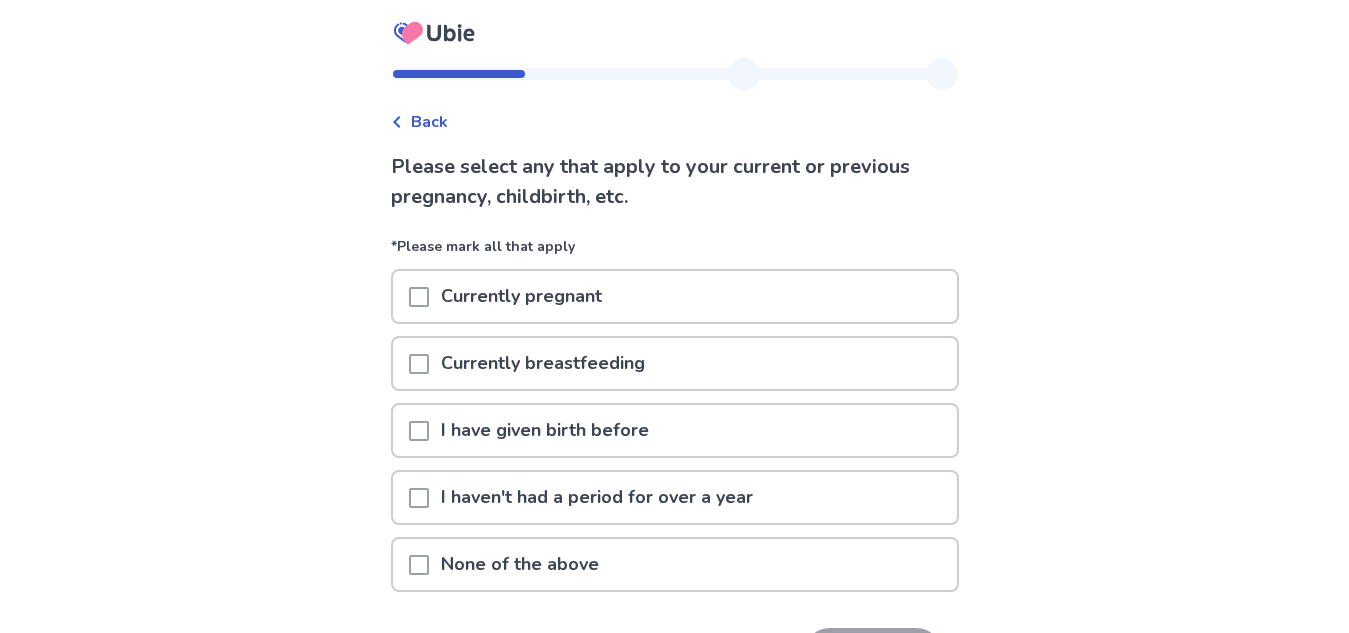 click on "I haven't had a period for over a year" at bounding box center (597, 497) 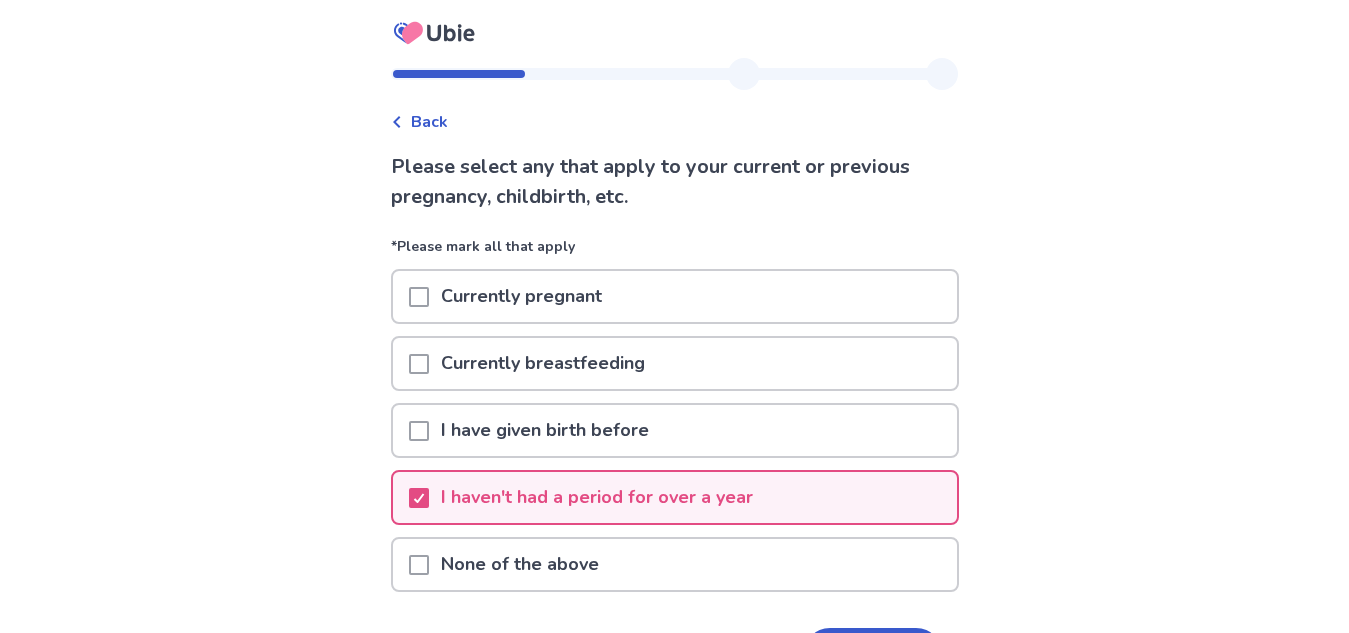 click on "I have given birth before" at bounding box center (545, 430) 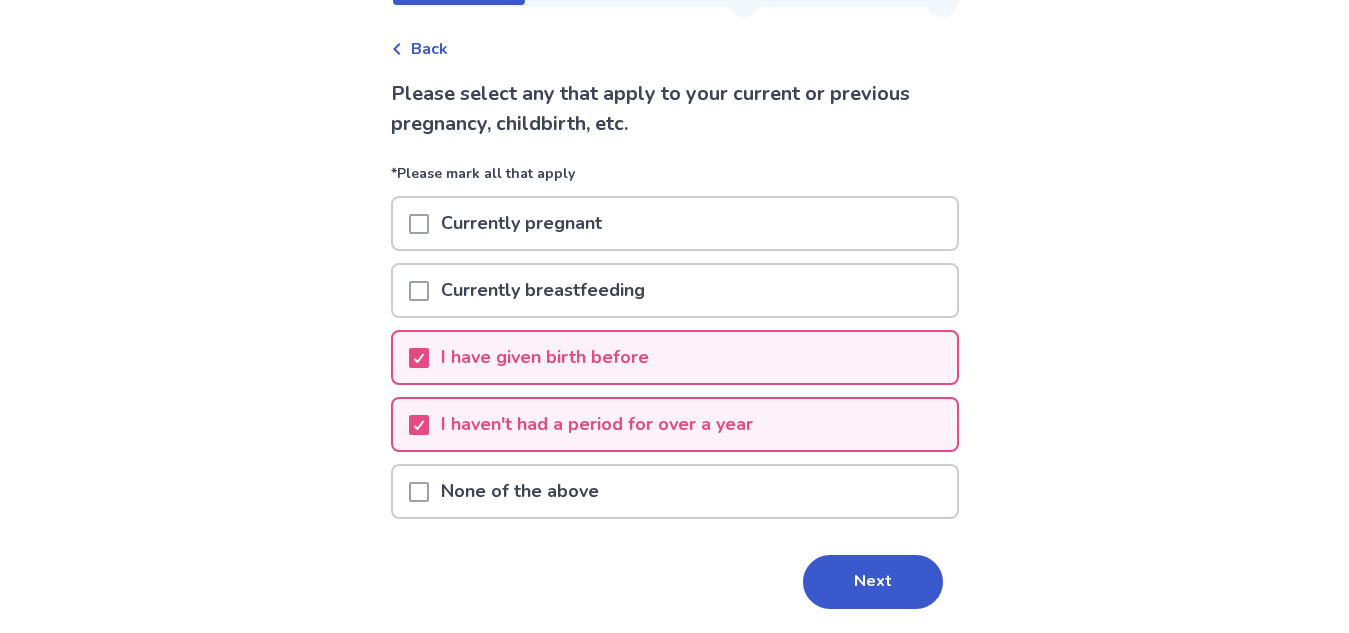 scroll, scrollTop: 90, scrollLeft: 0, axis: vertical 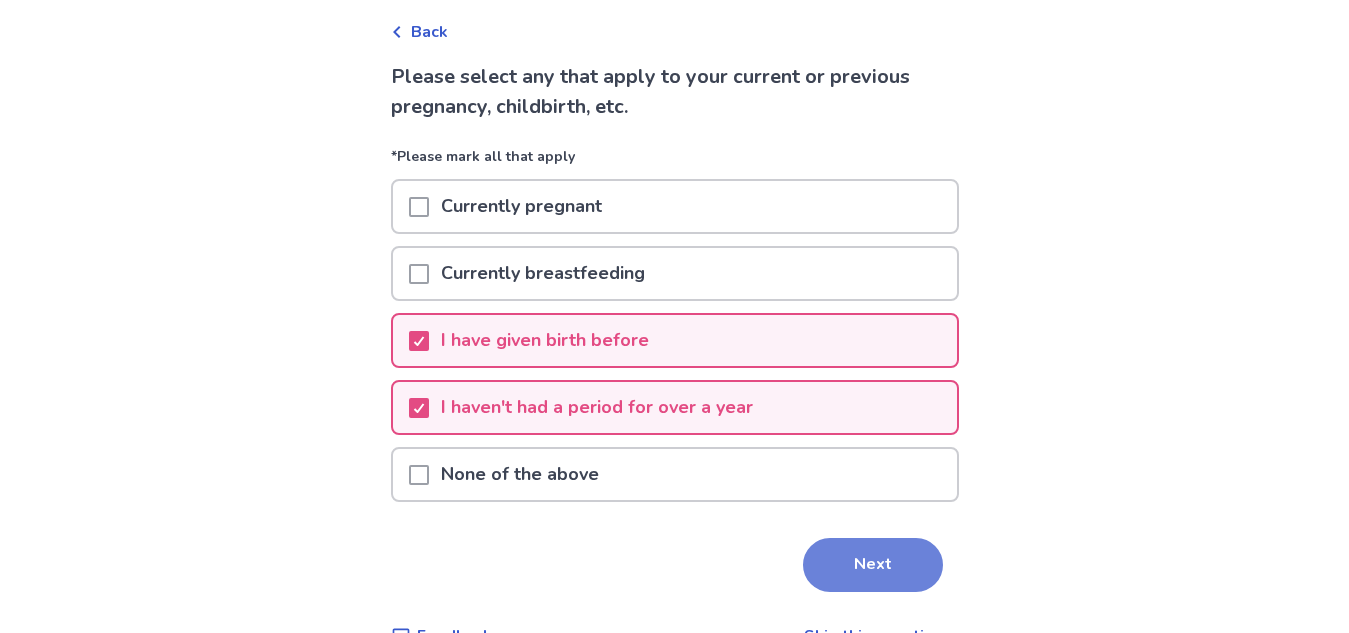 click on "Next" at bounding box center (873, 565) 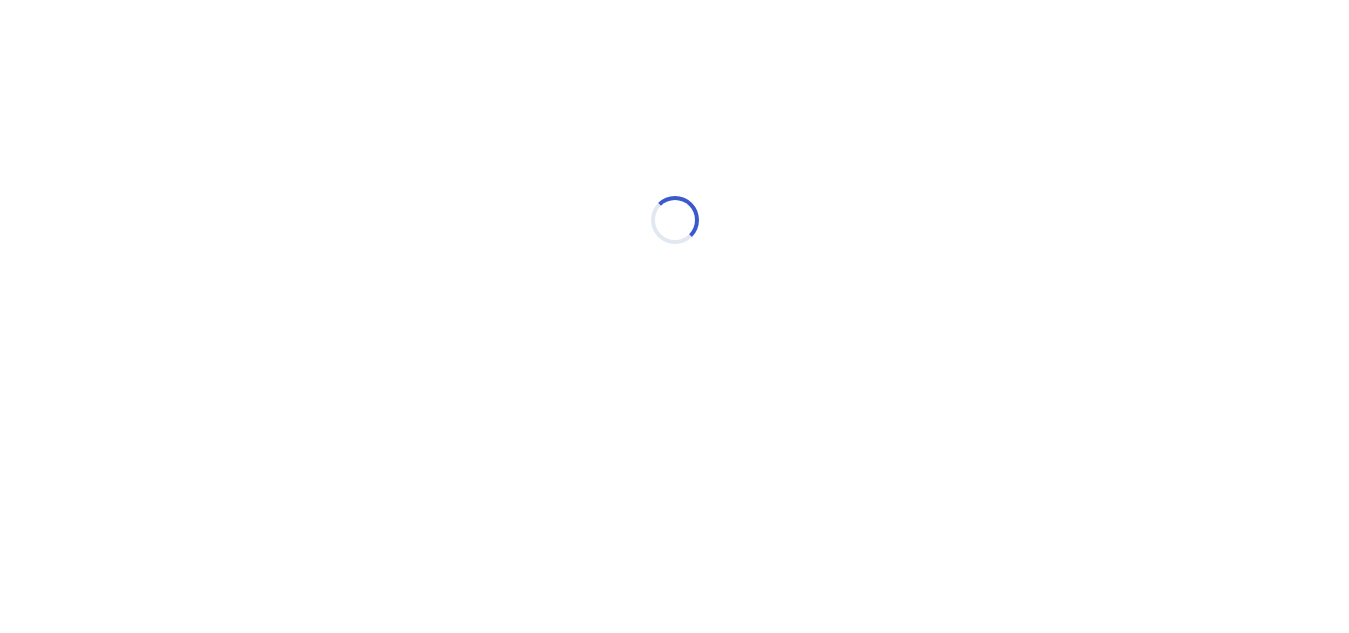 scroll, scrollTop: 0, scrollLeft: 0, axis: both 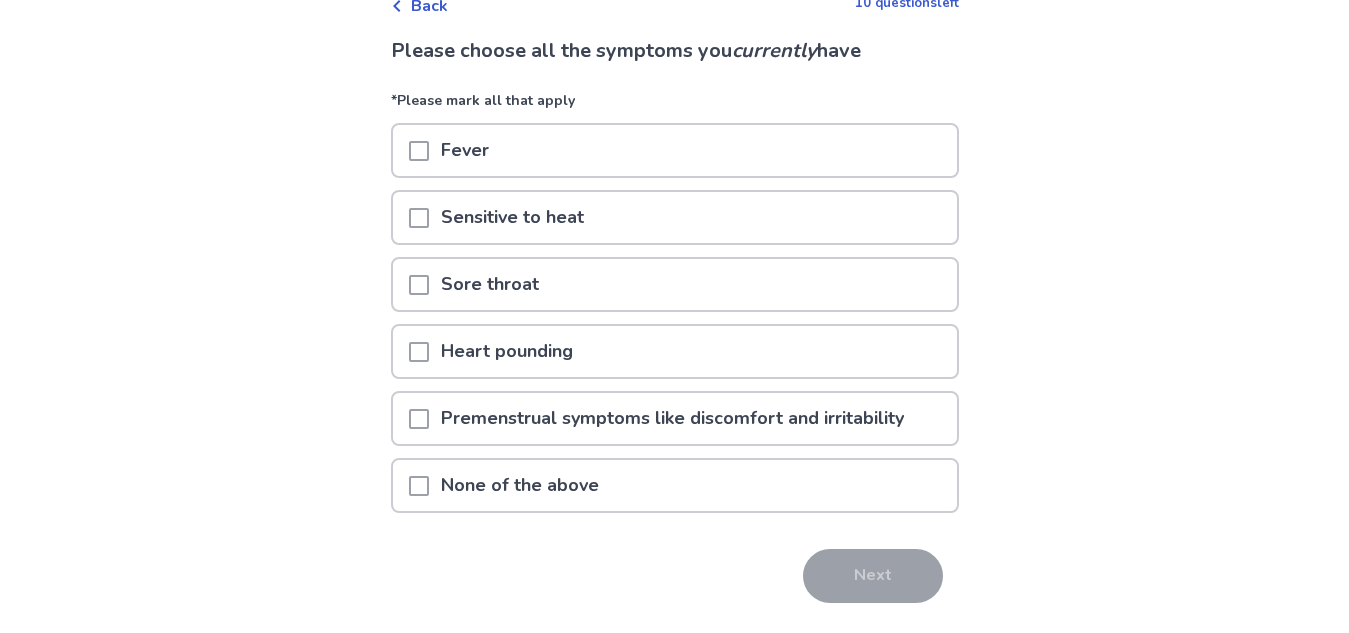 click on "Sensitive to heat" at bounding box center (512, 217) 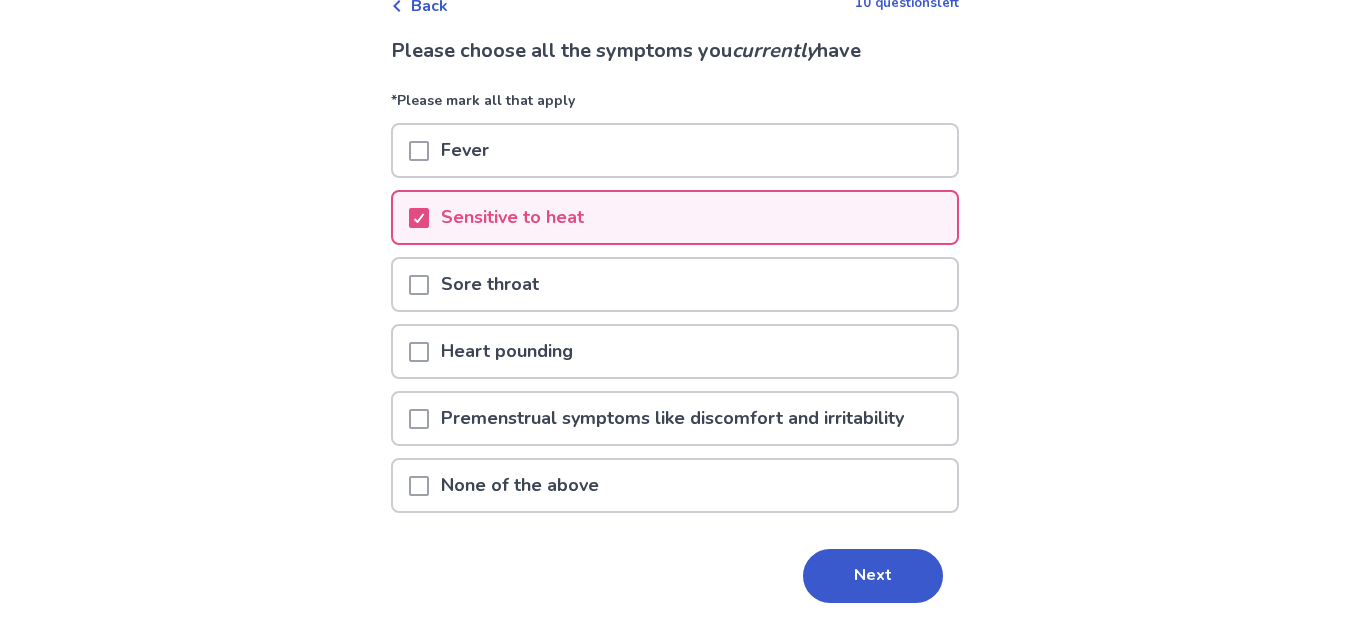 click on "None of the above" at bounding box center (675, 491) 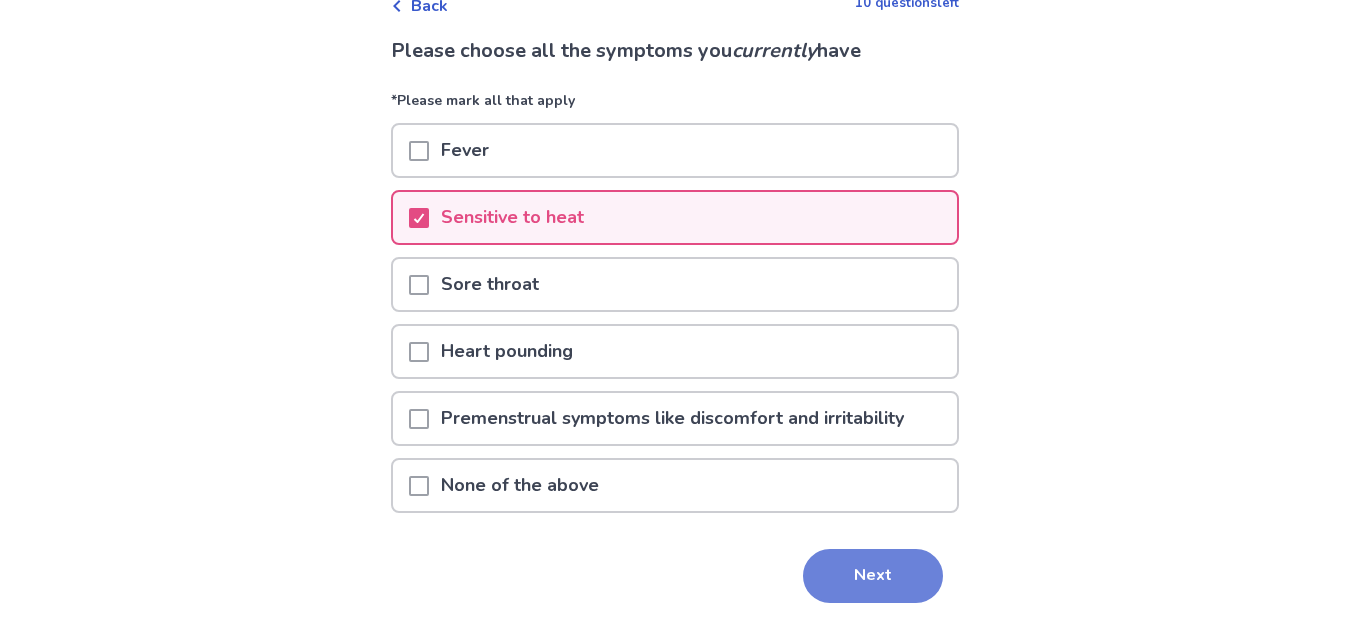 click on "Next" at bounding box center [873, 576] 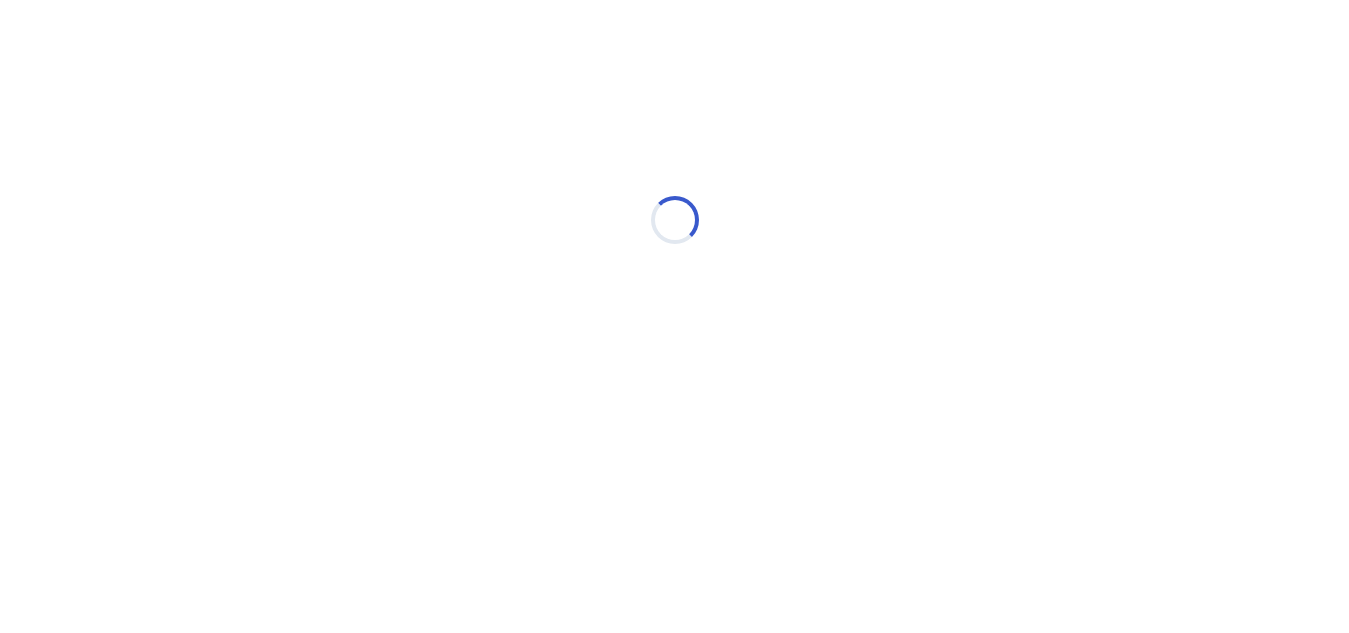 scroll, scrollTop: 0, scrollLeft: 0, axis: both 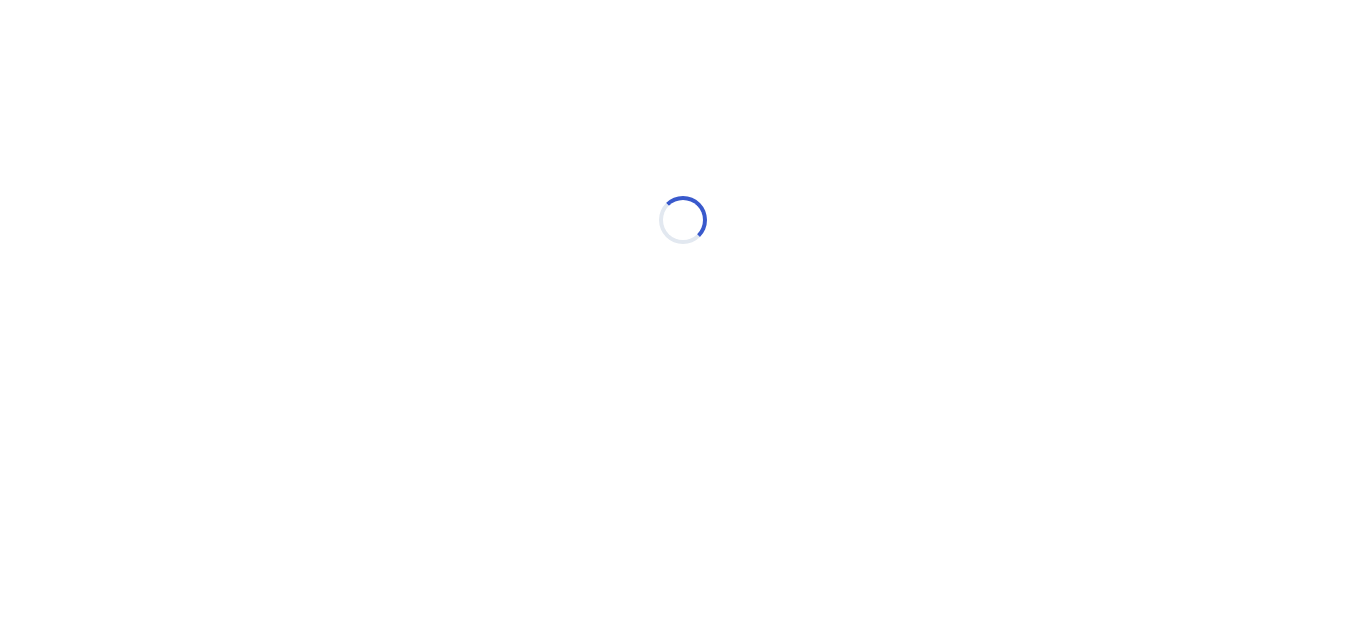 select on "*" 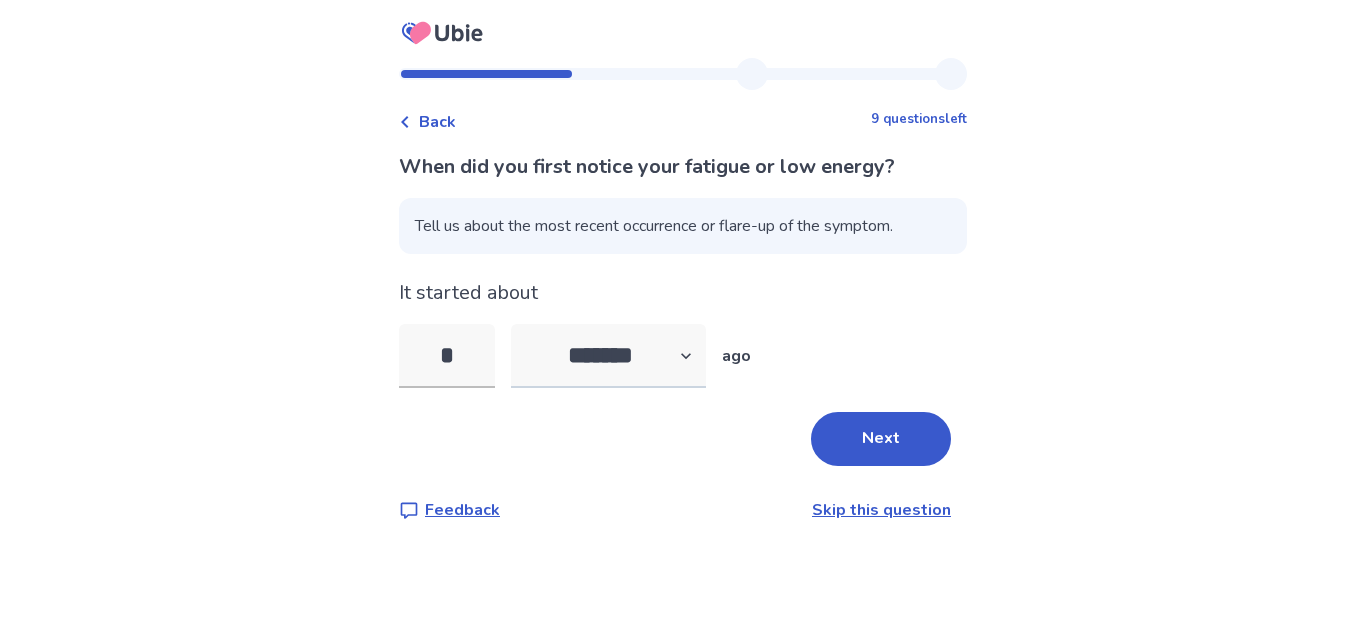 type on "*" 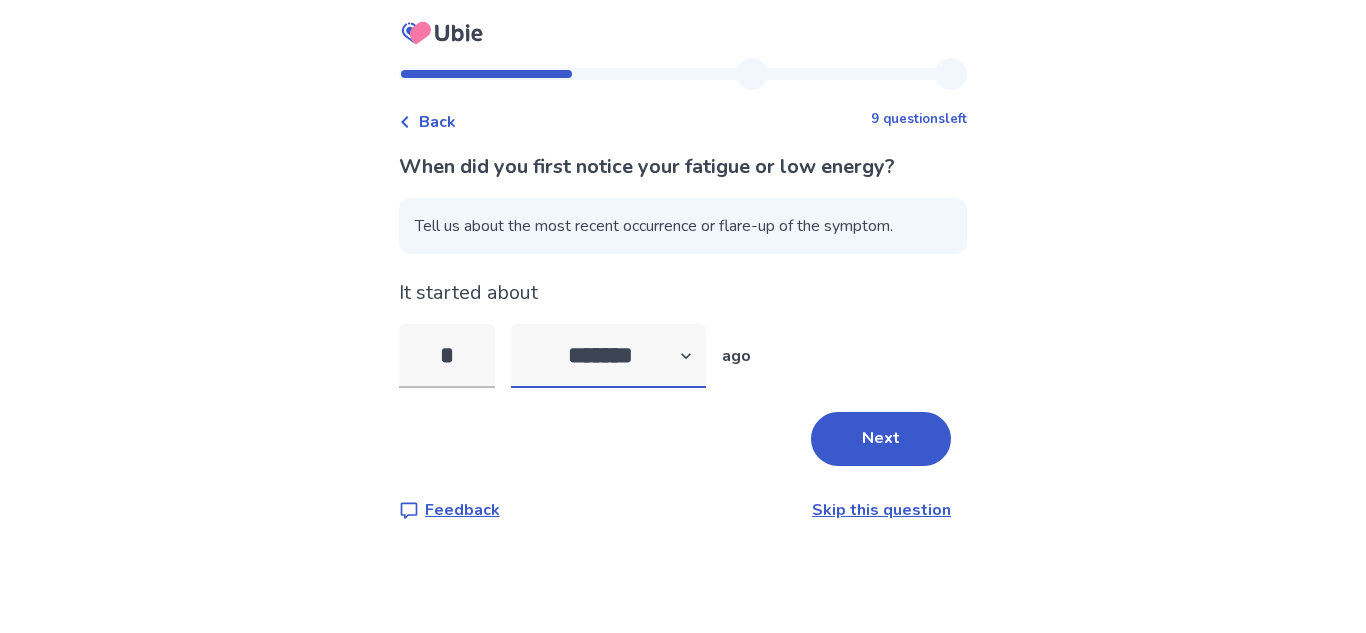 click on "******* ****** ******* ******** *******" at bounding box center [608, 356] 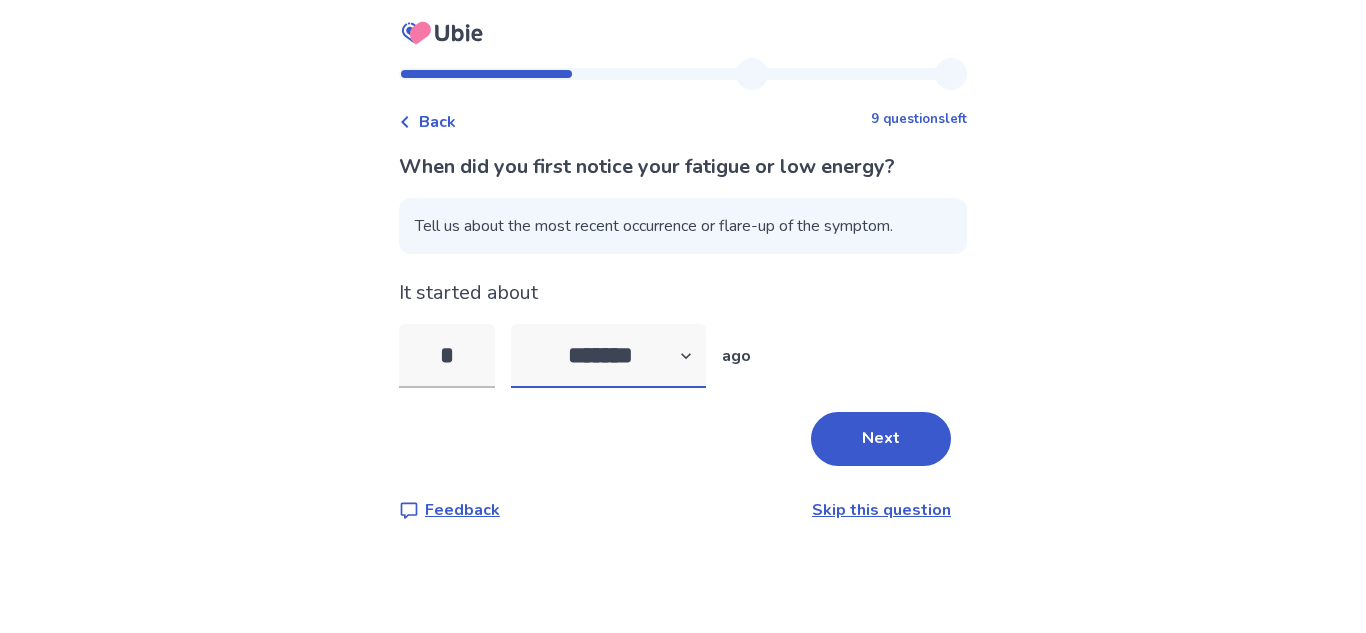 select on "*" 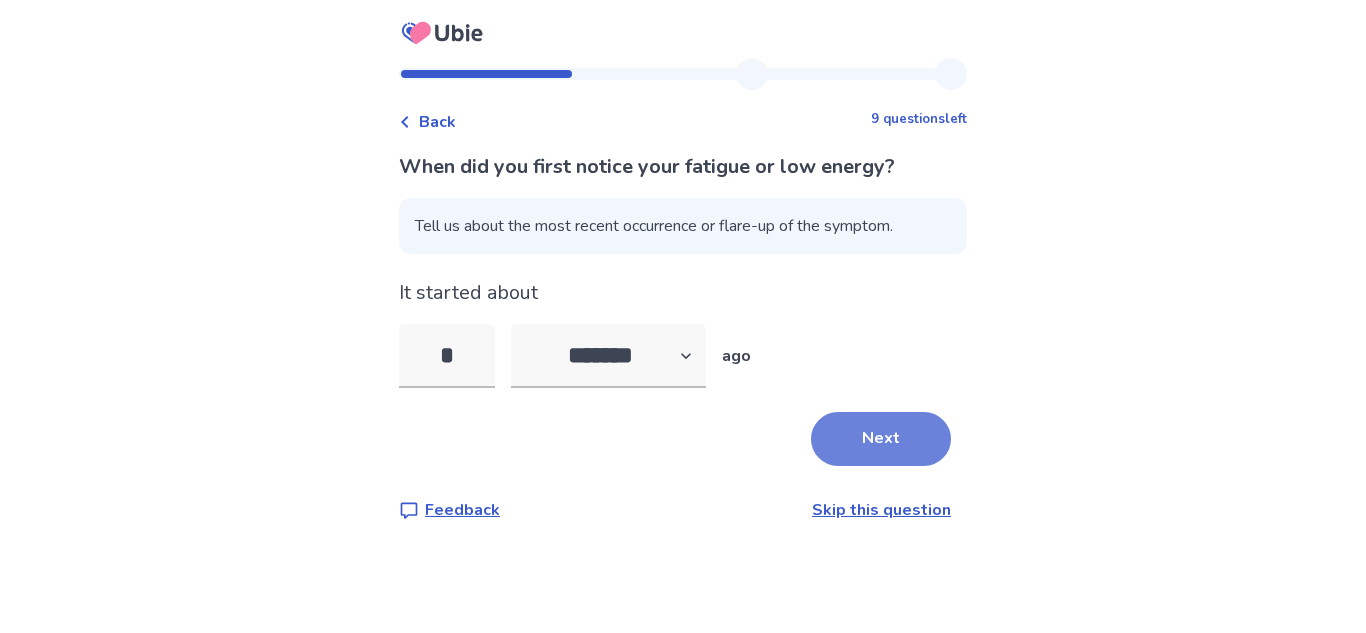 click on "Next" at bounding box center [881, 439] 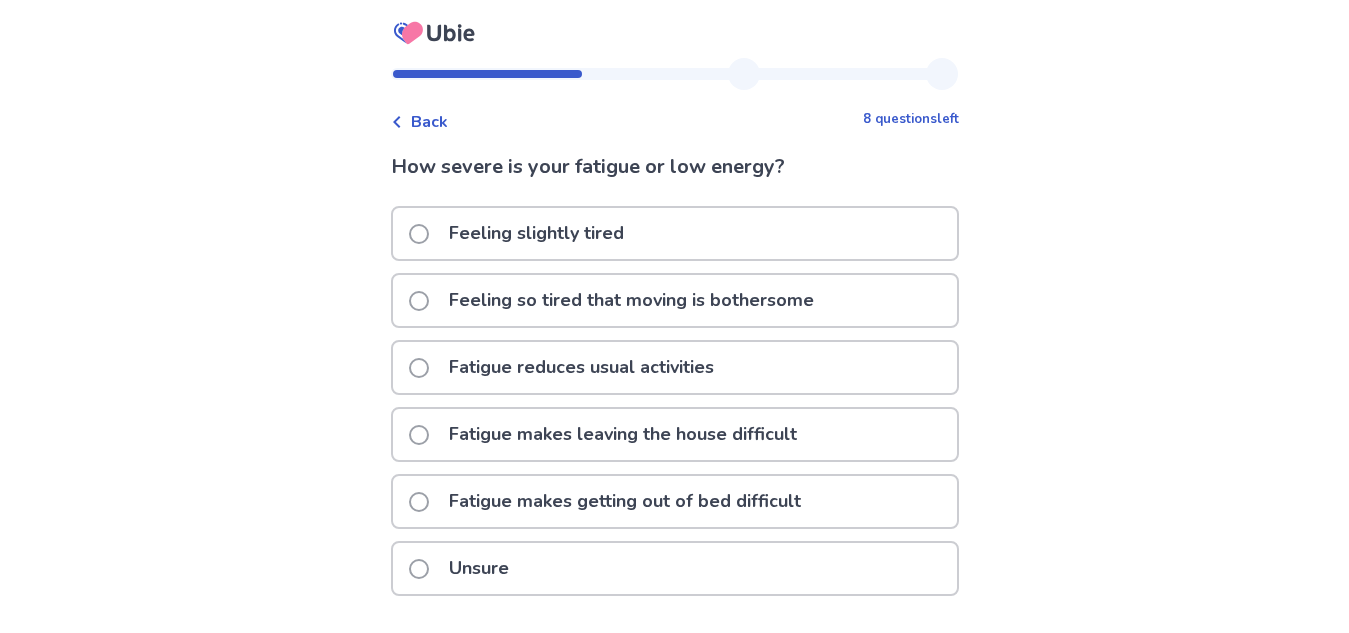 click on "Fatigue makes leaving the house difficult" at bounding box center [623, 434] 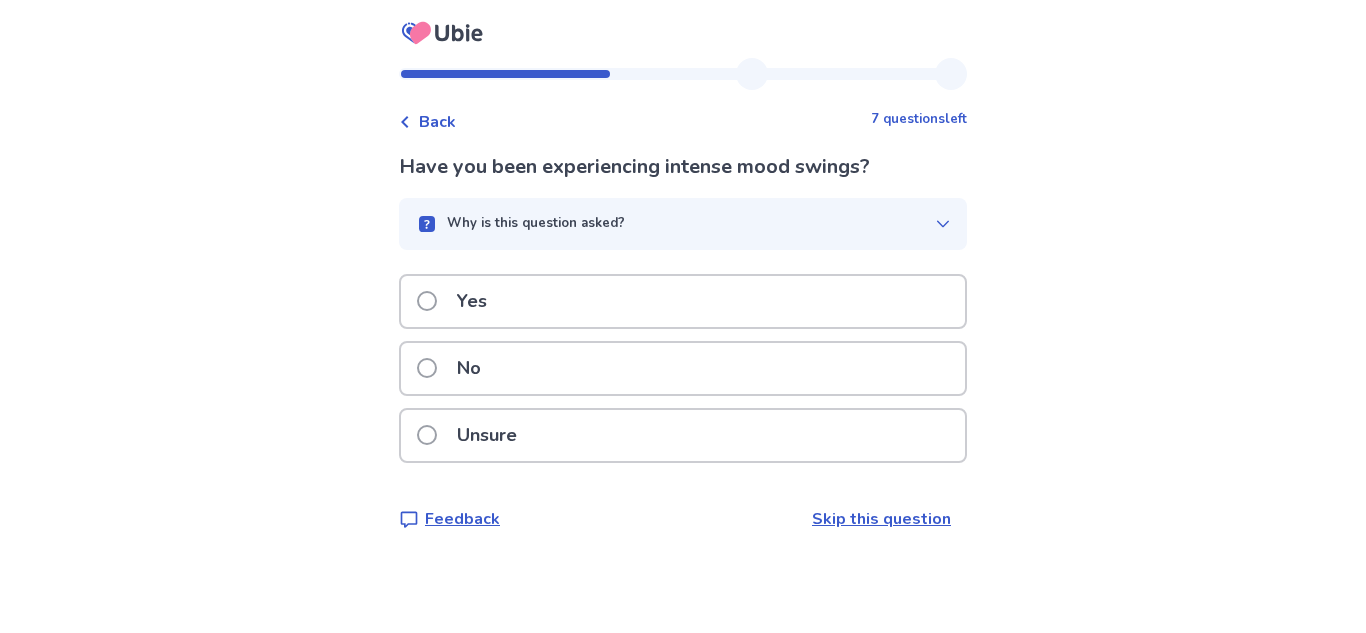 click on "No" at bounding box center (683, 368) 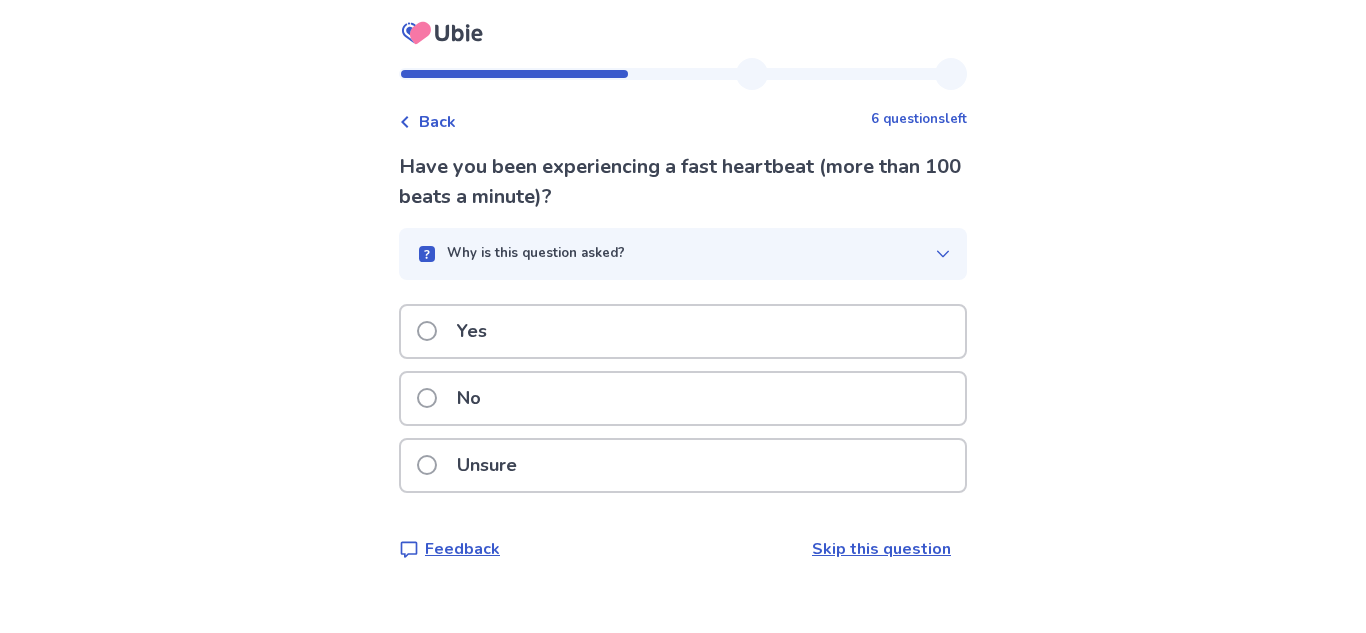 click on "No" at bounding box center (683, 398) 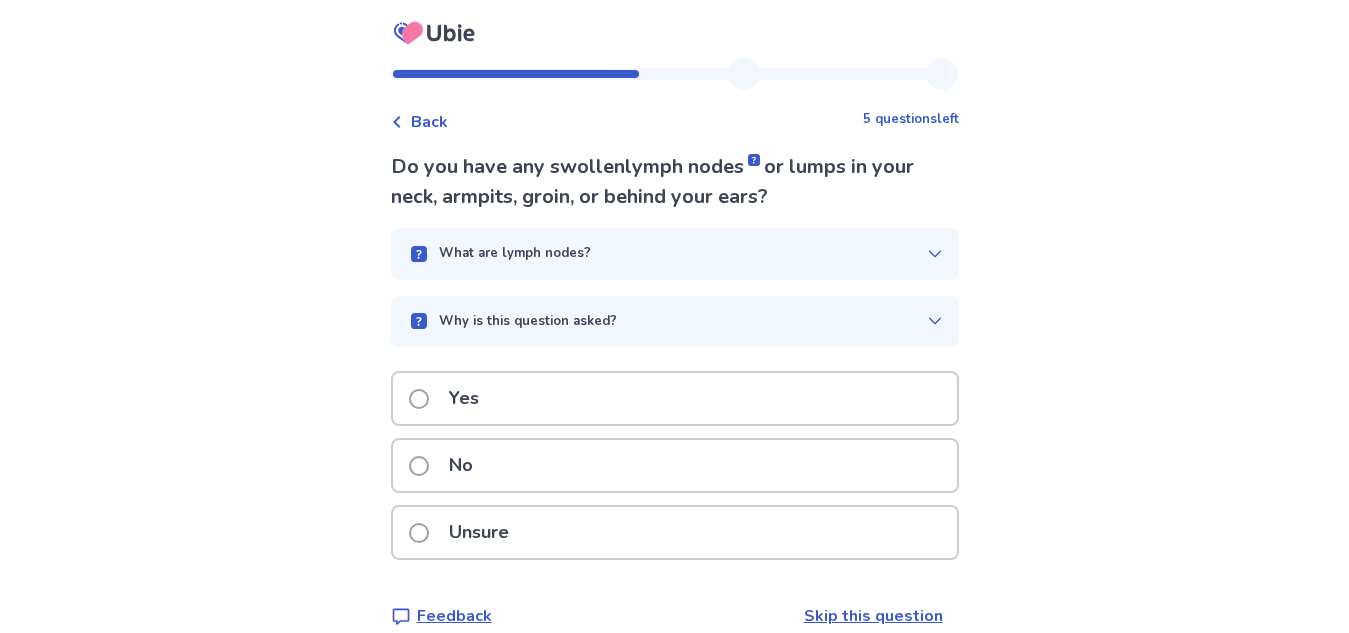 click on "Yes" at bounding box center (675, 398) 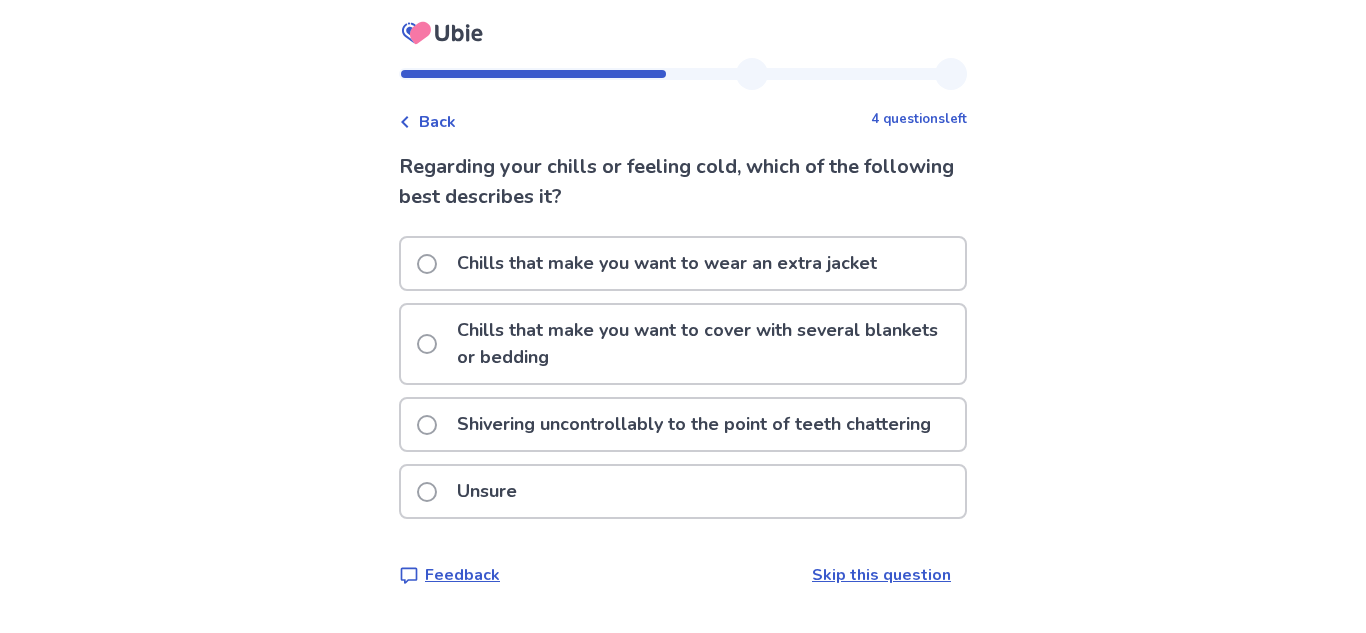 click on "Chills that make you want to wear an extra jacket" at bounding box center [667, 263] 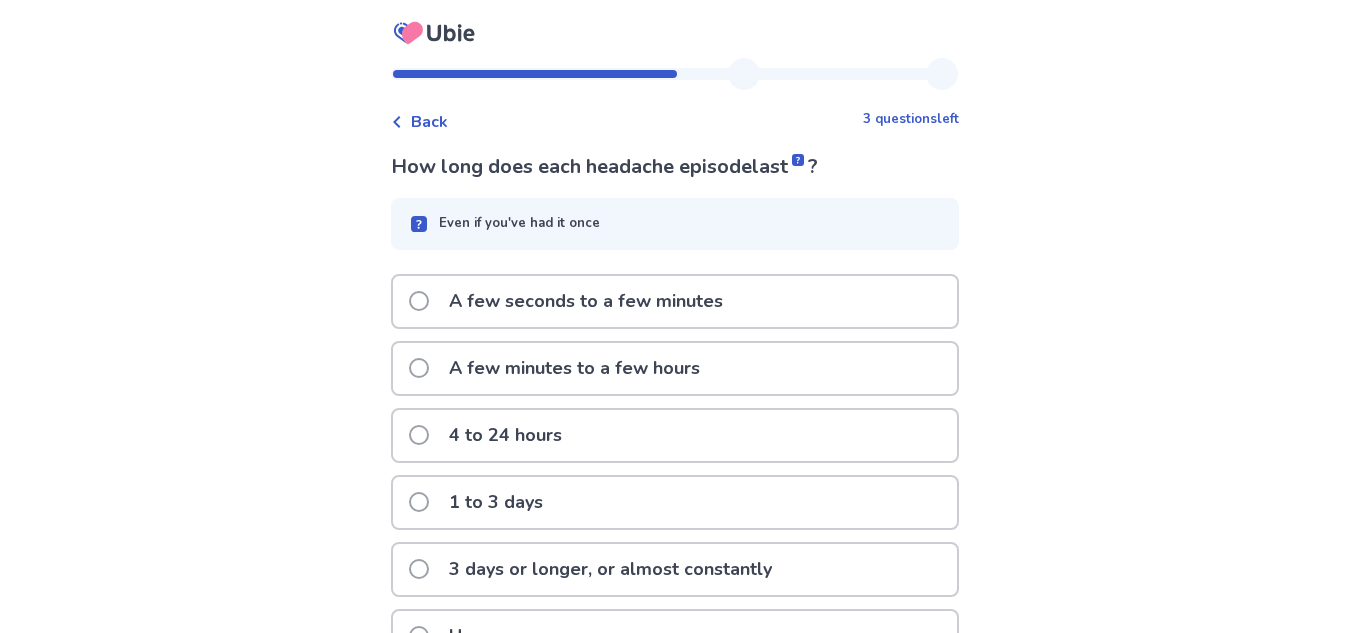 click on "A few minutes to a few hours" at bounding box center [675, 374] 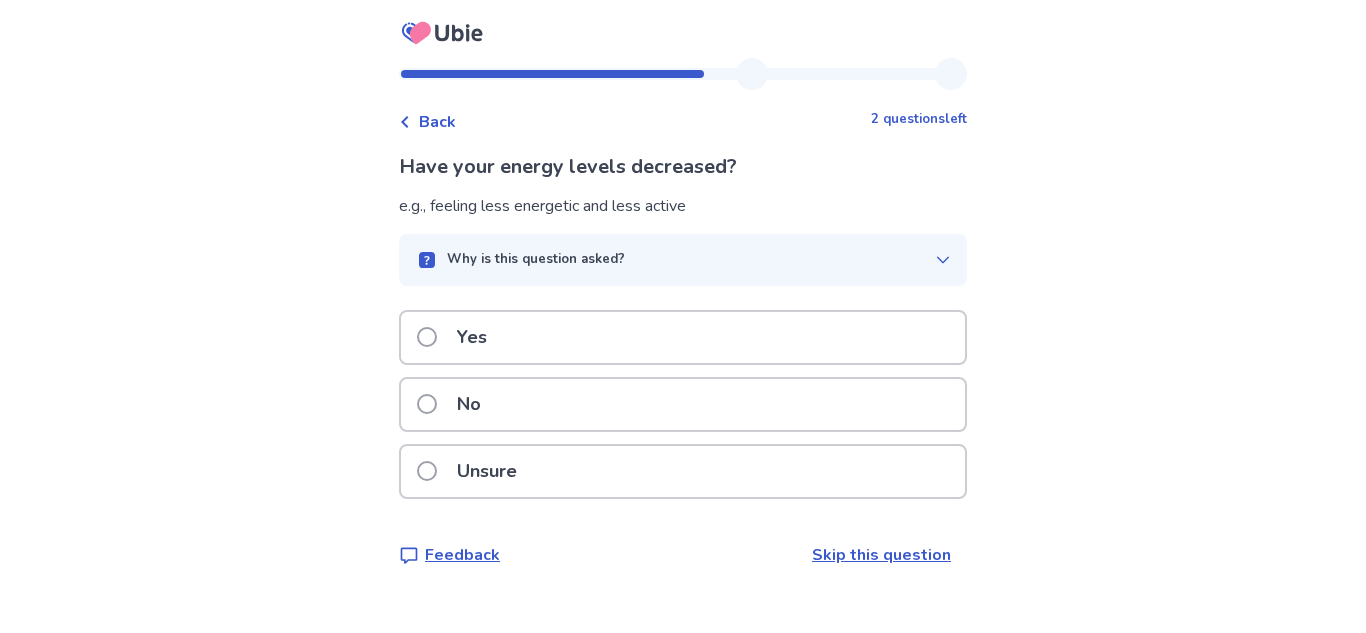 click on "Yes" at bounding box center [683, 337] 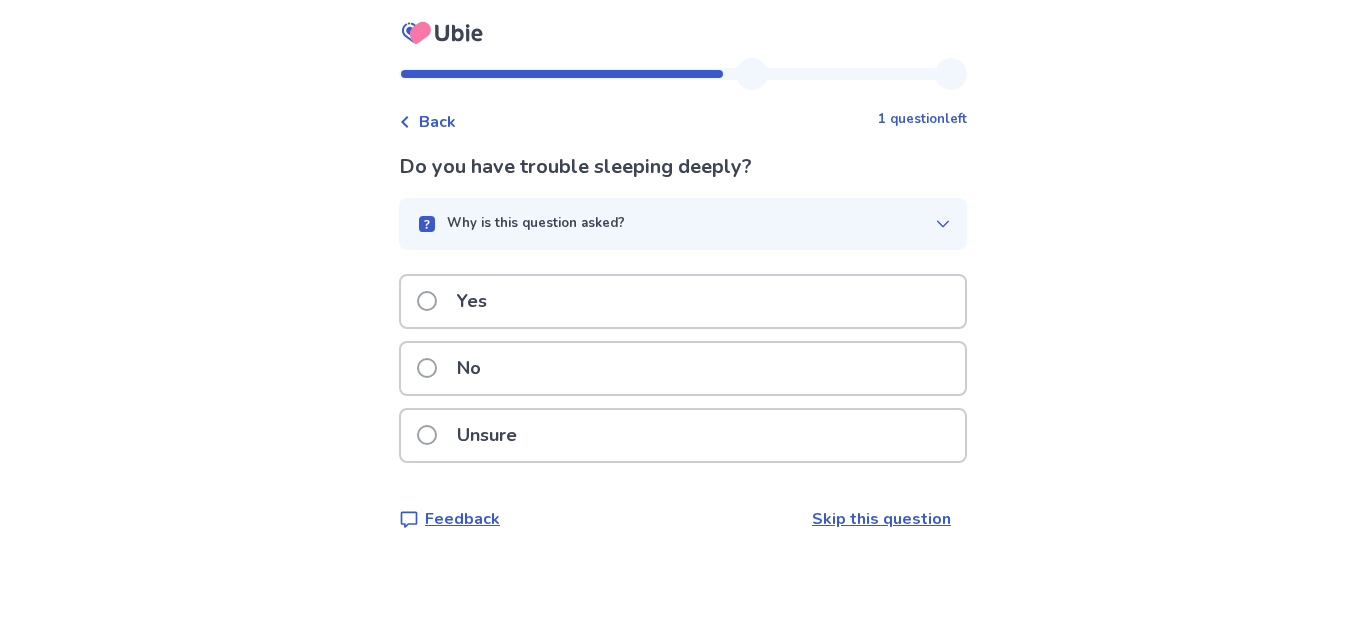 click on "Yes" at bounding box center (683, 301) 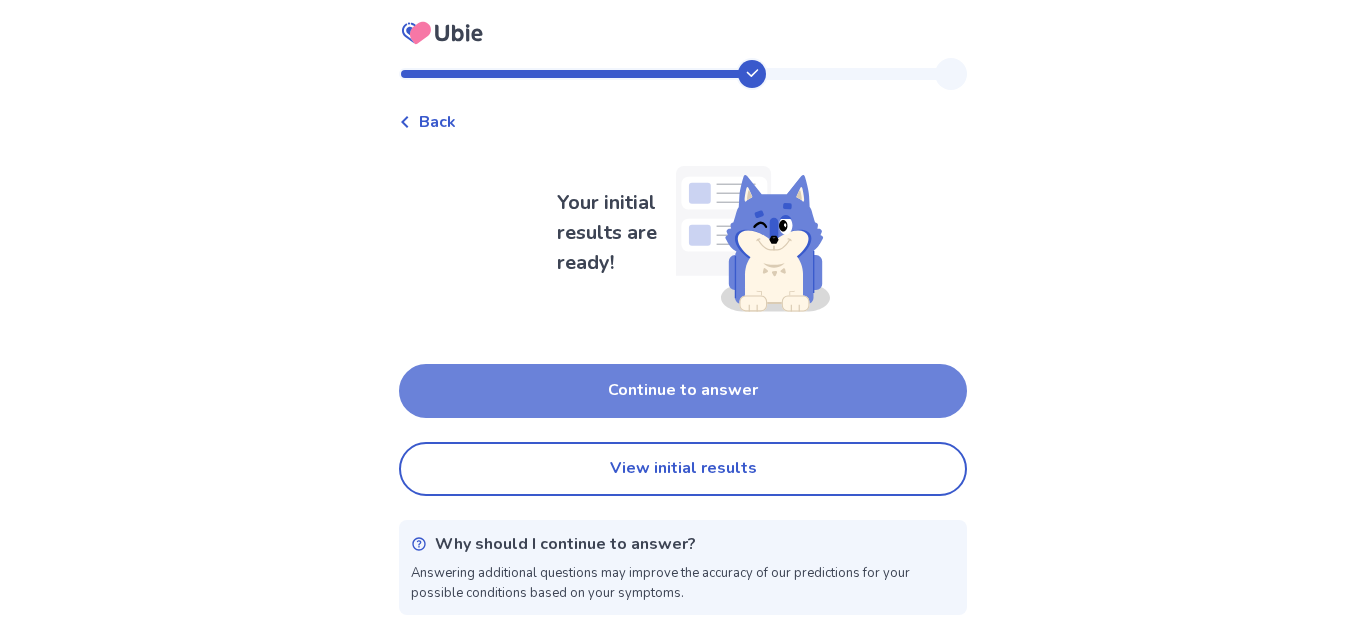 click on "Continue to answer" at bounding box center (683, 391) 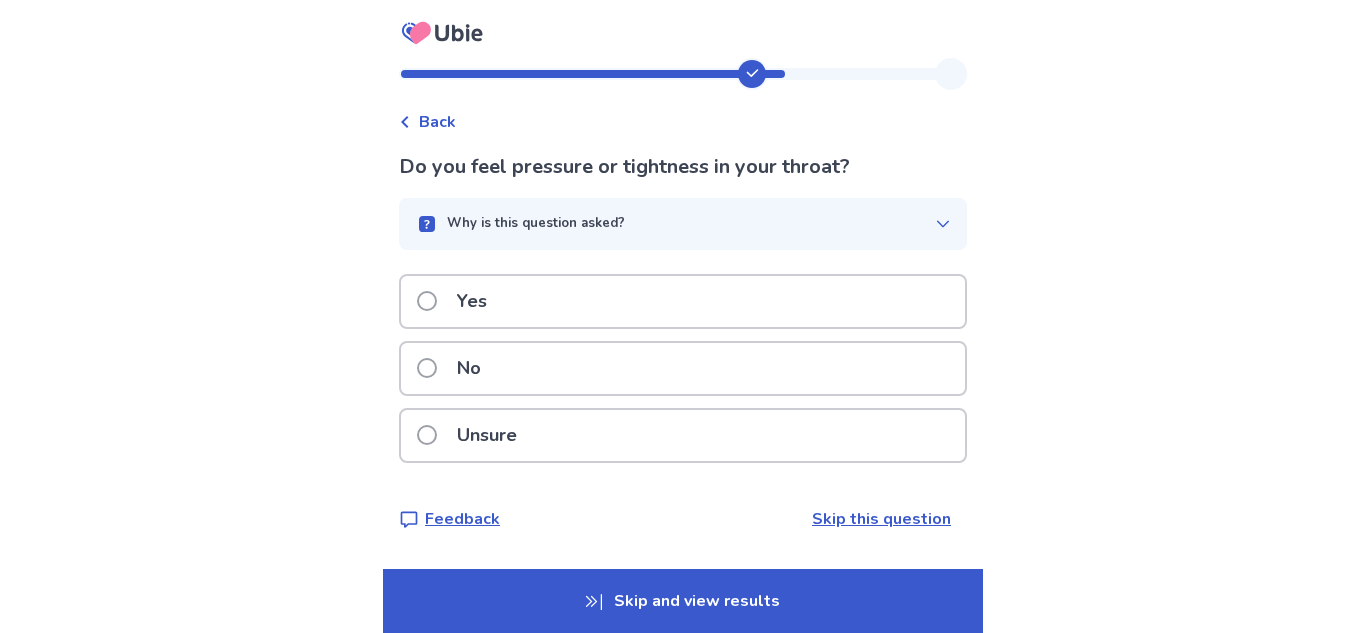 click on "No" at bounding box center [683, 368] 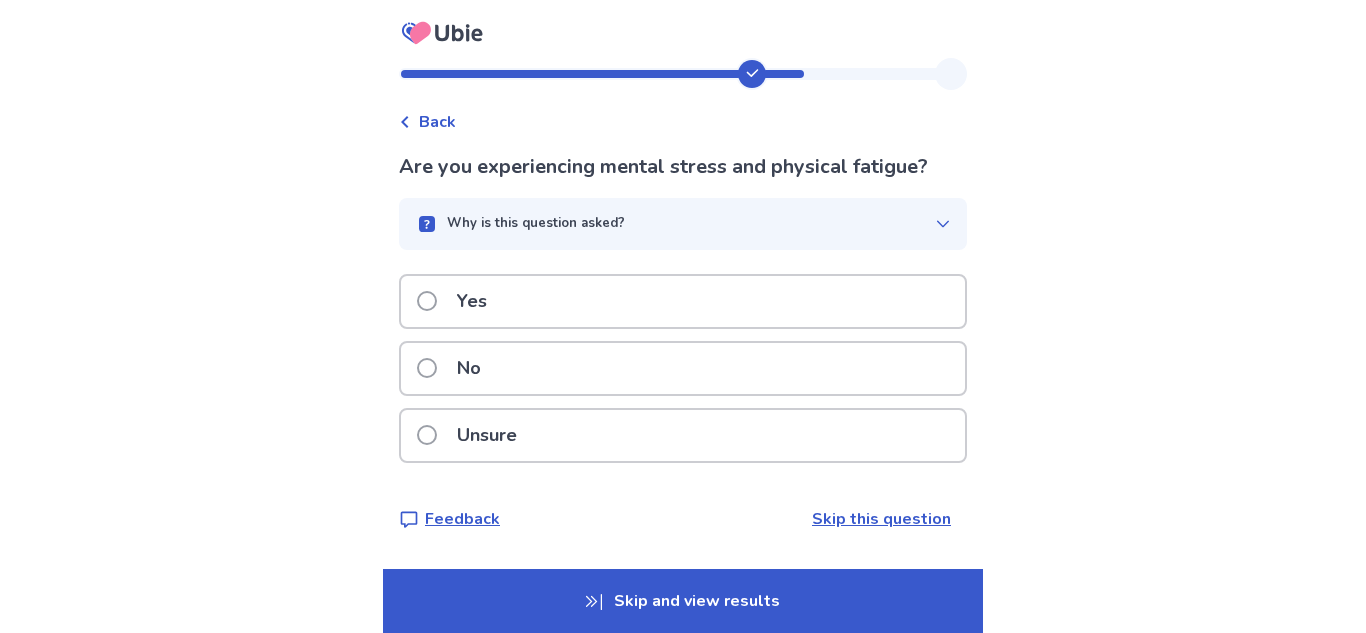 click on "Unsure" at bounding box center (487, 435) 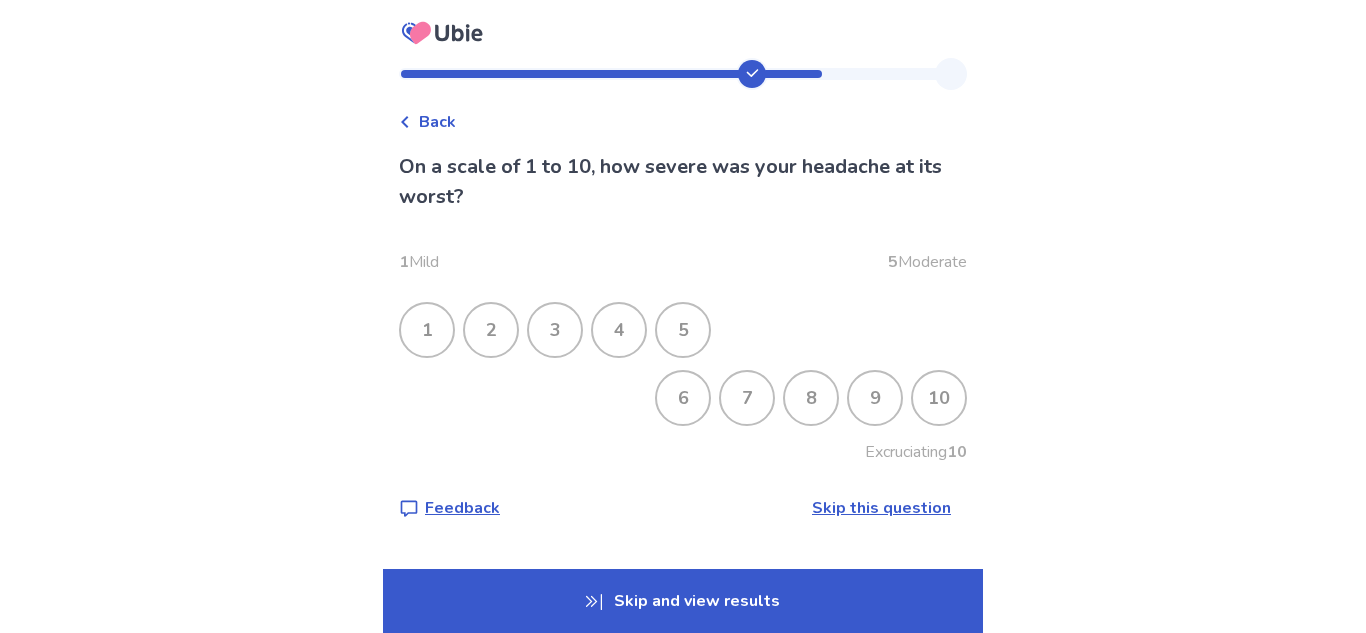 click on "7" at bounding box center (747, 398) 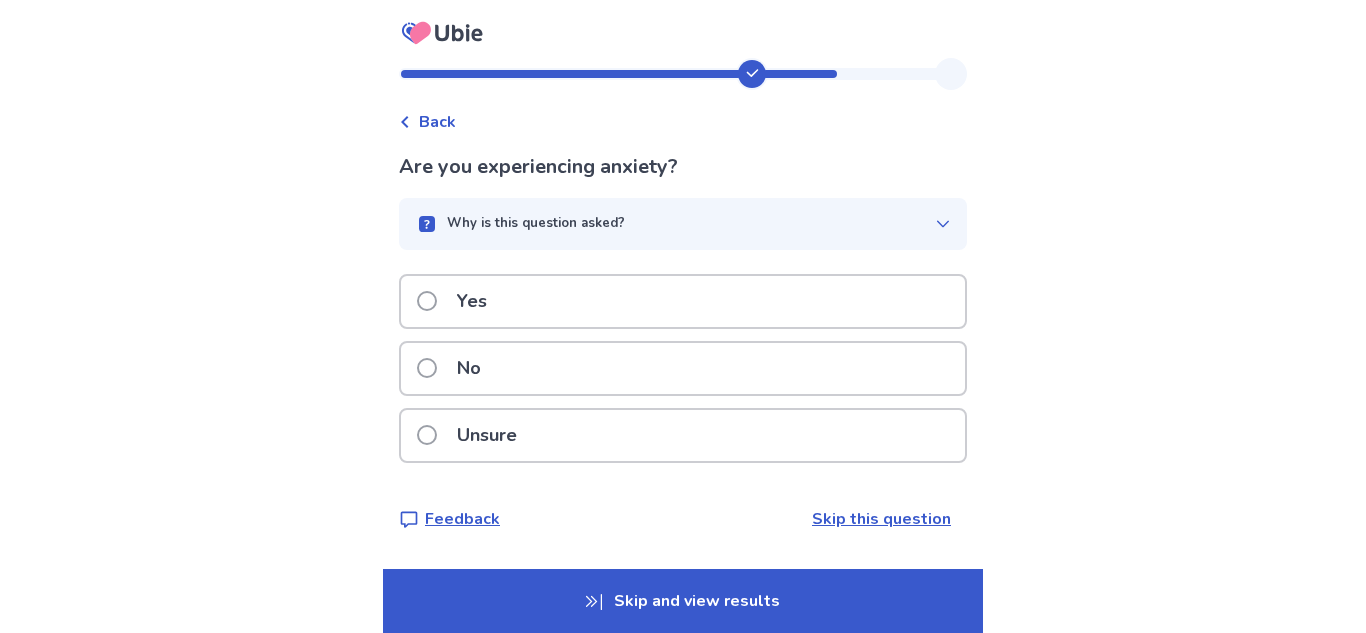 click on "Yes" at bounding box center (683, 301) 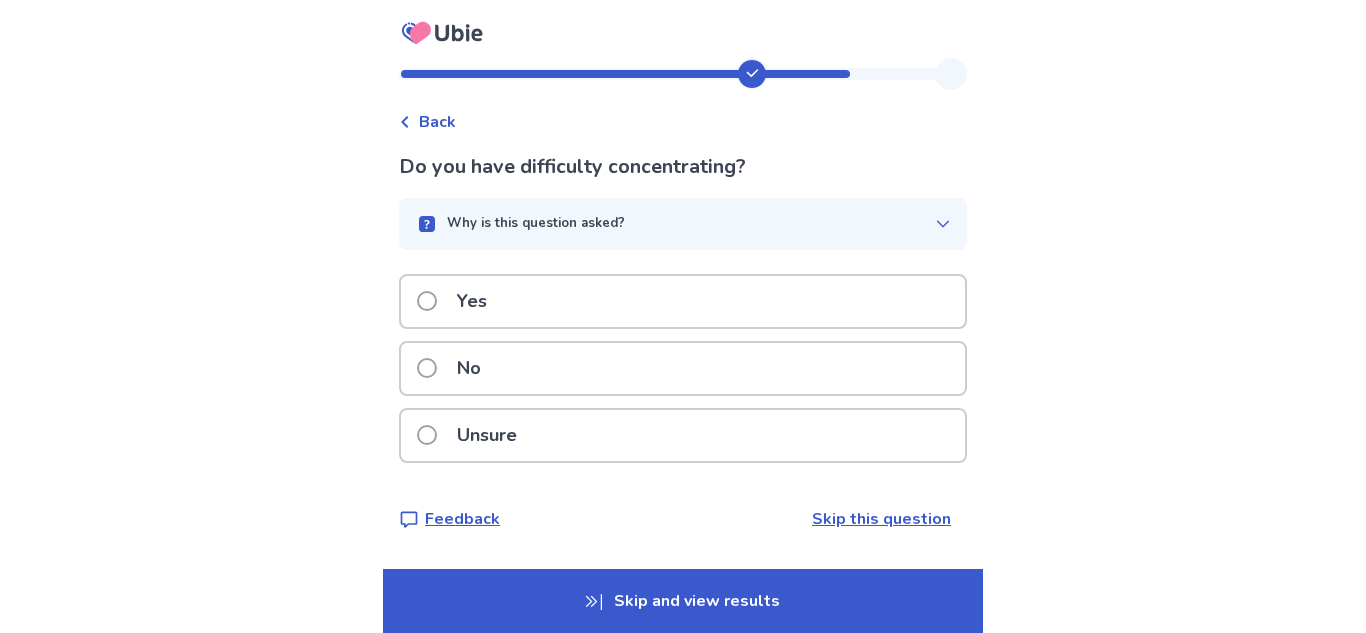 click on "Yes" at bounding box center [683, 301] 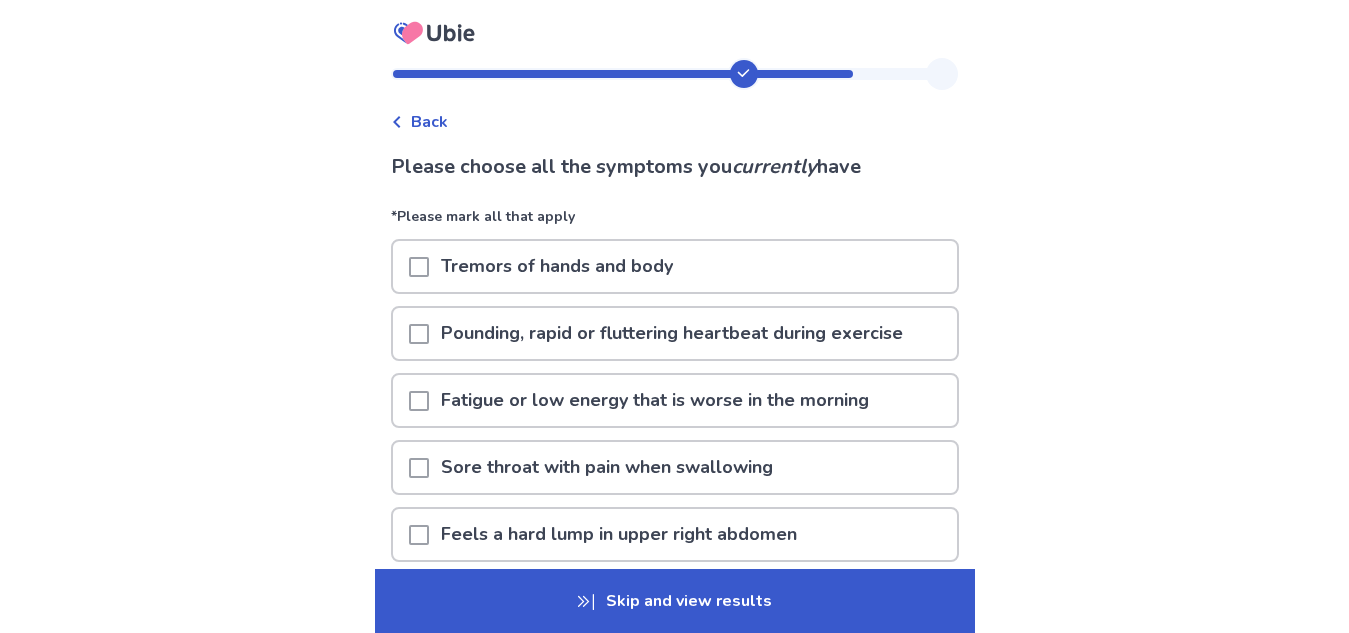 click on "Fatigue or low energy that is worse in the morning" at bounding box center (655, 400) 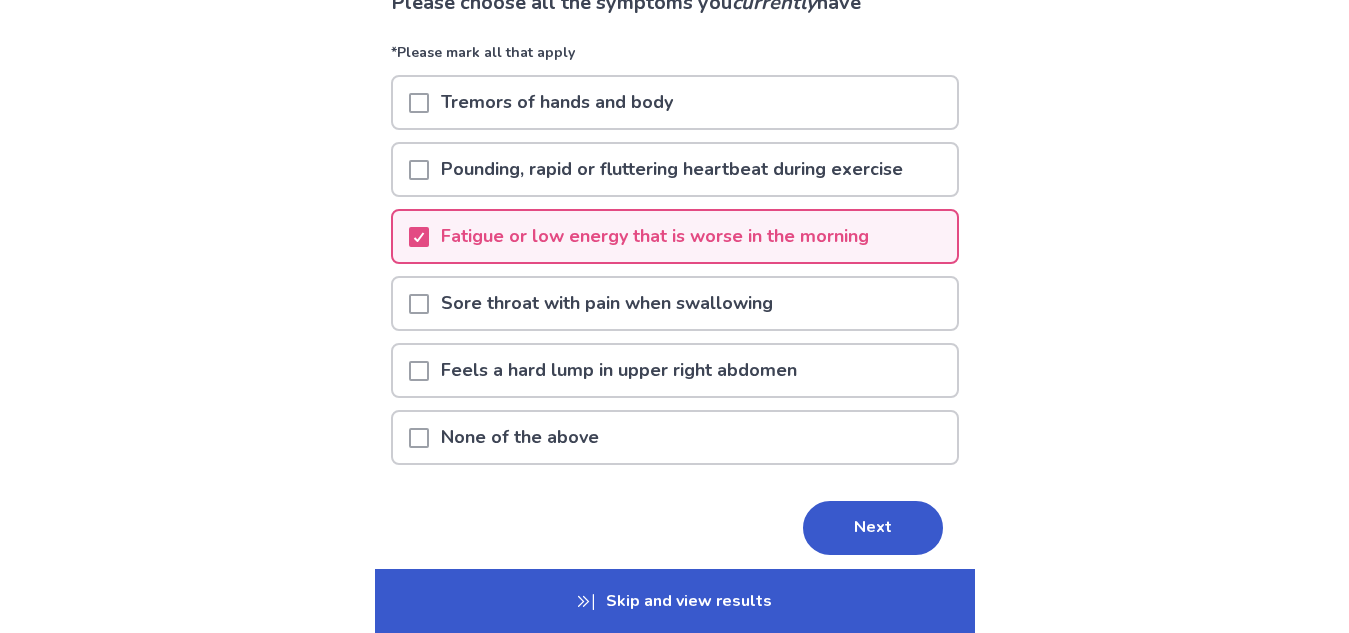 scroll, scrollTop: 163, scrollLeft: 0, axis: vertical 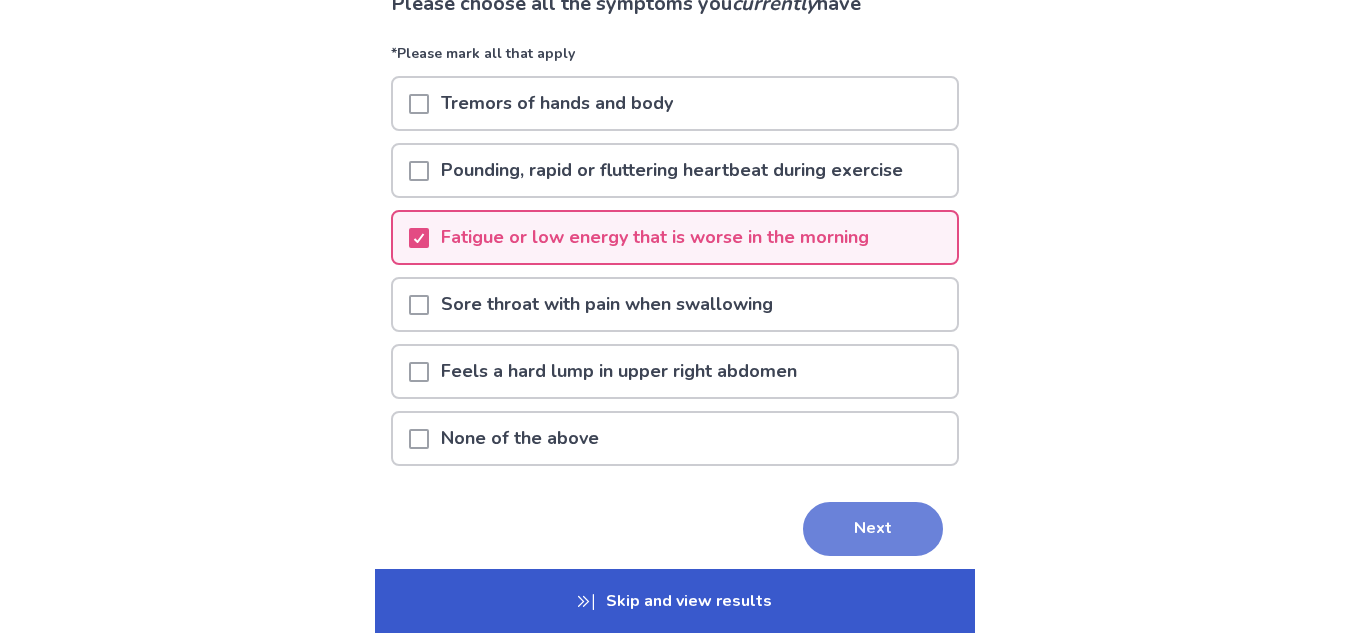 click on "Next" at bounding box center (873, 529) 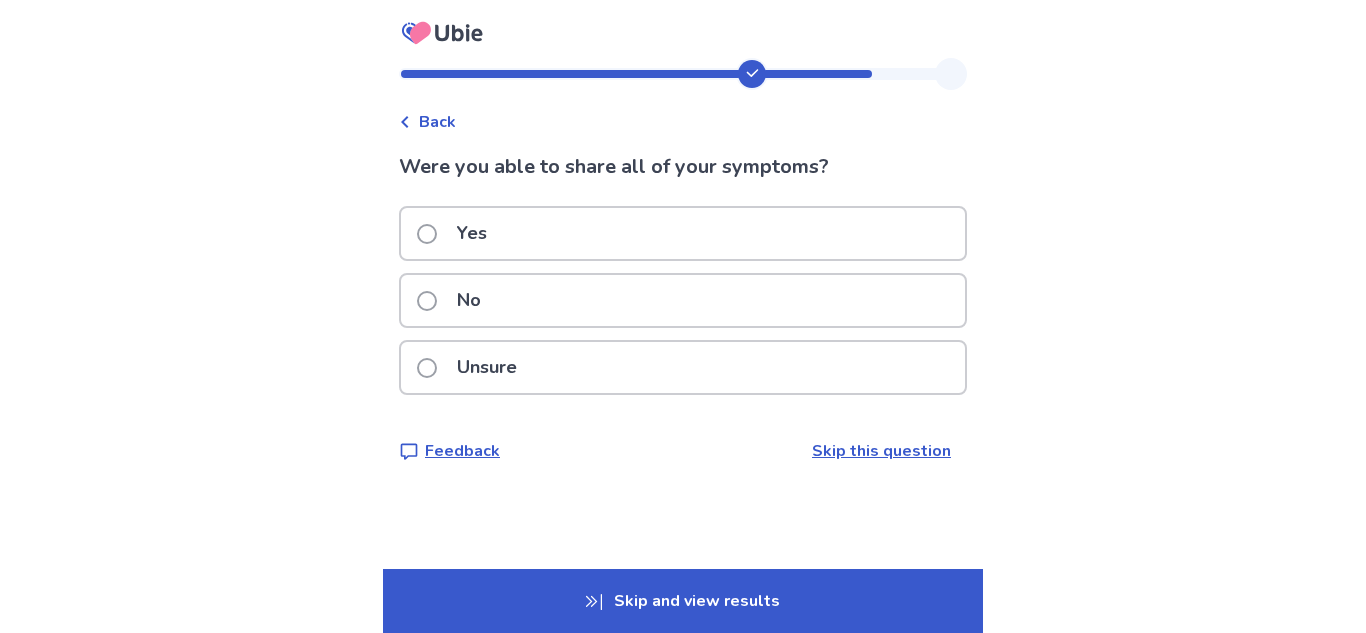 click on "No" at bounding box center (683, 300) 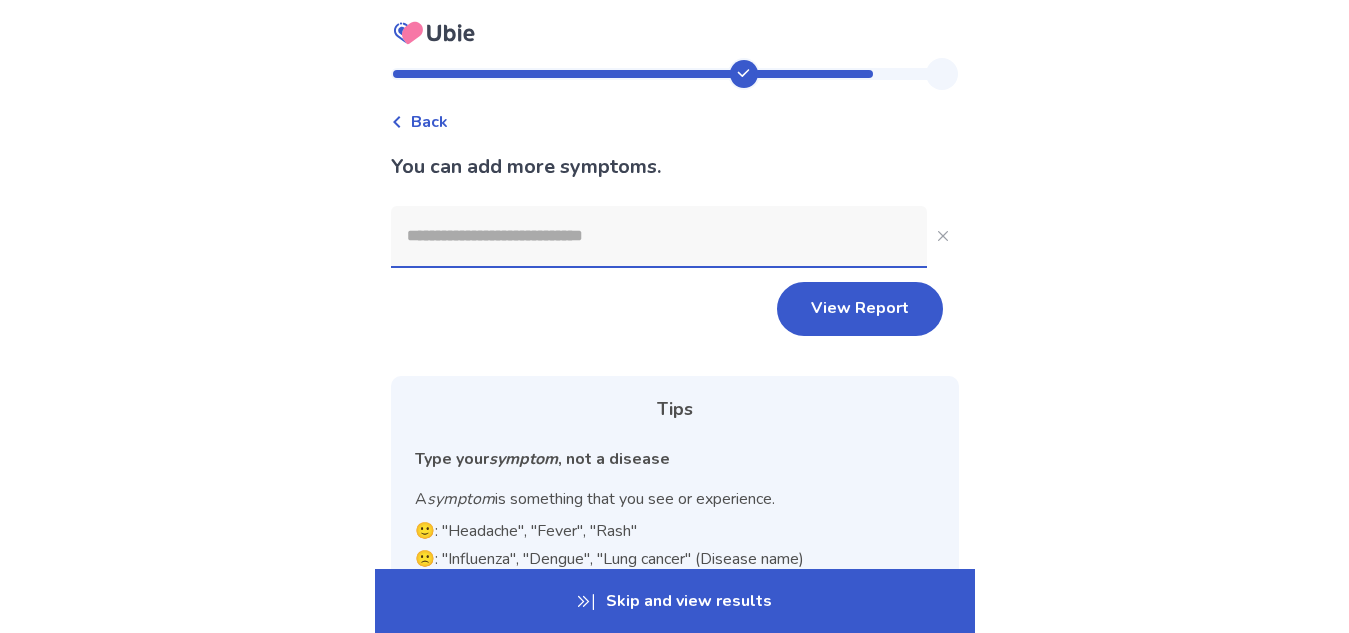 click 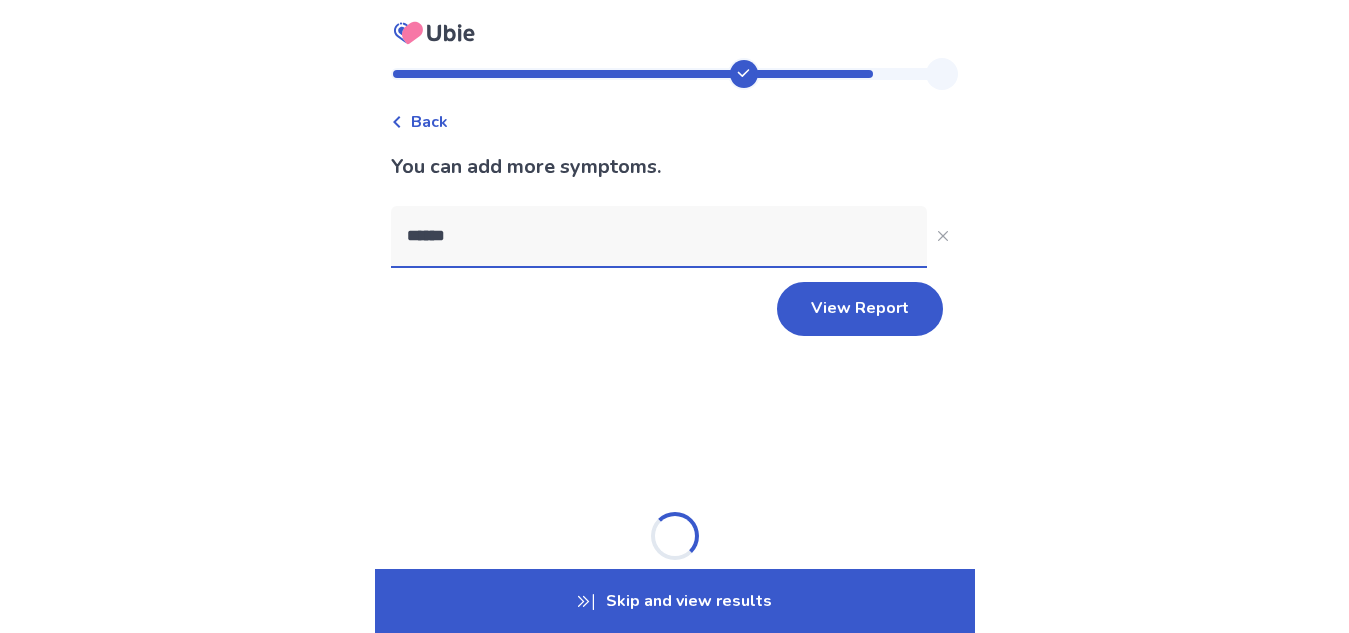 type on "*******" 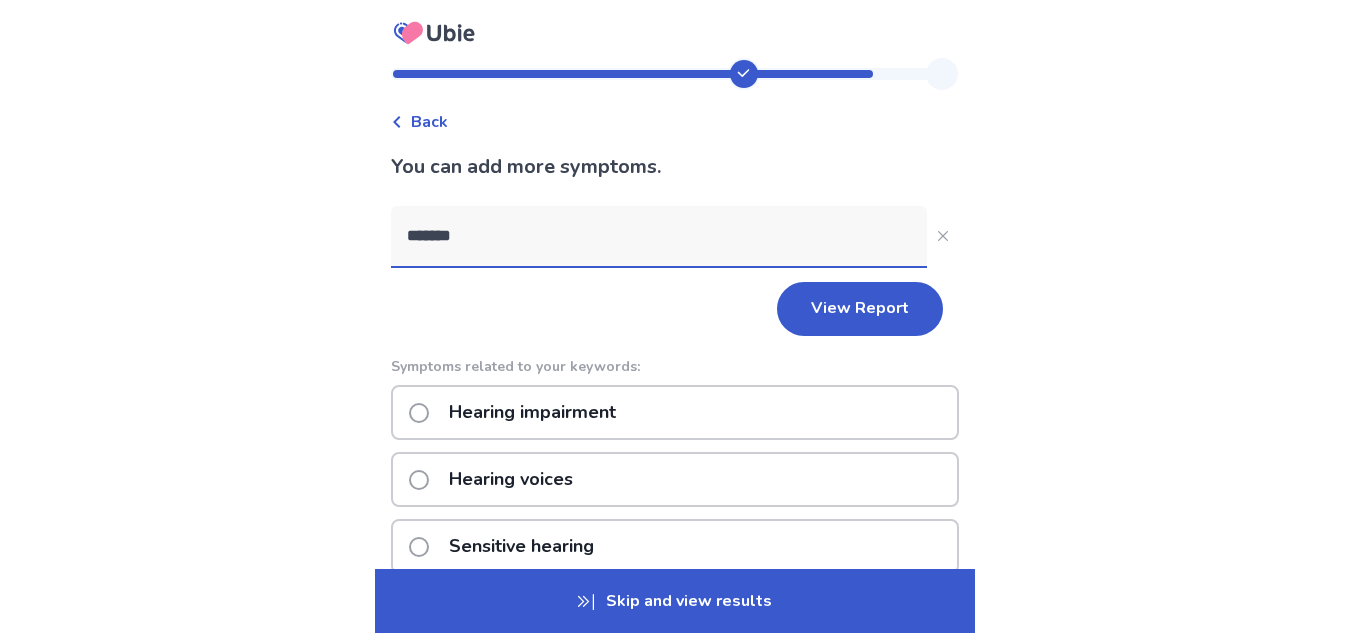 click on "Hearing impairment" 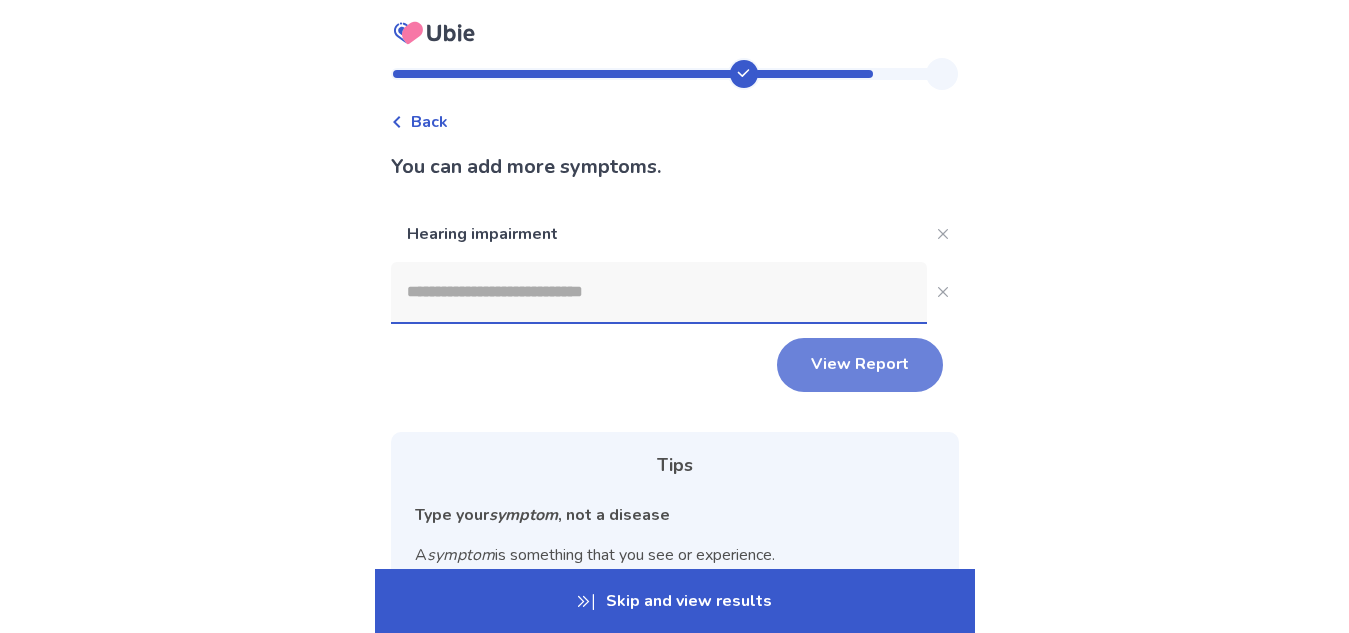 click on "View Report" 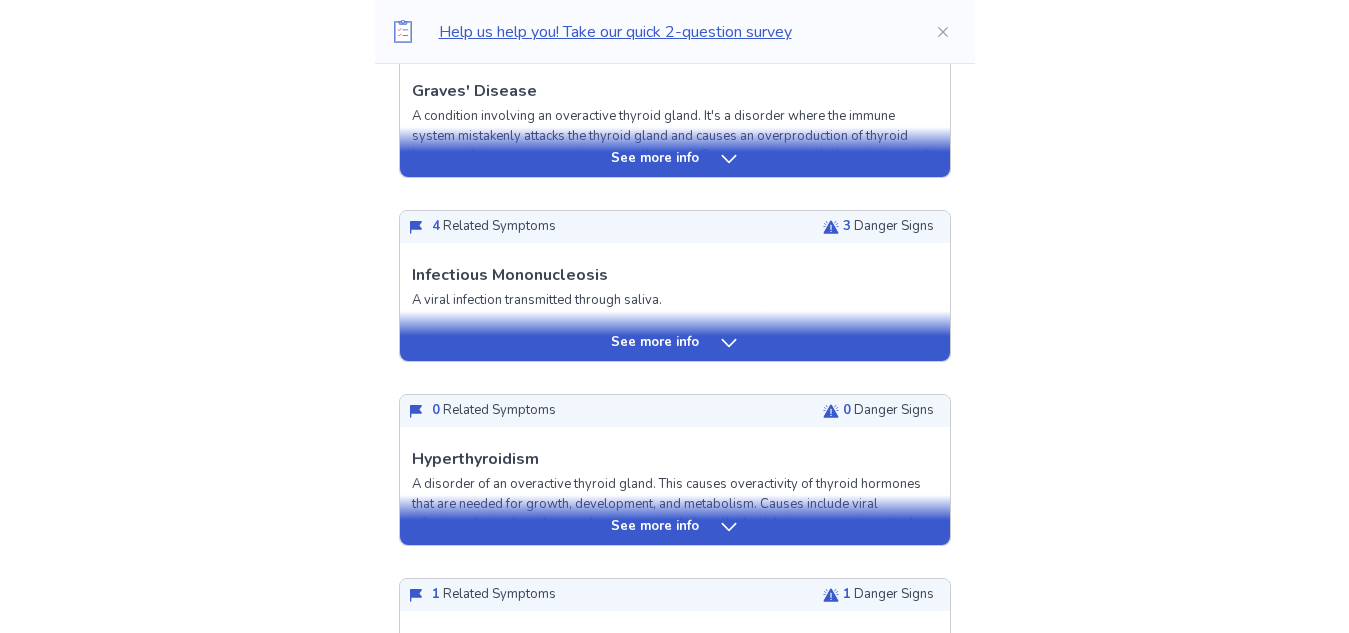 scroll, scrollTop: 628, scrollLeft: 0, axis: vertical 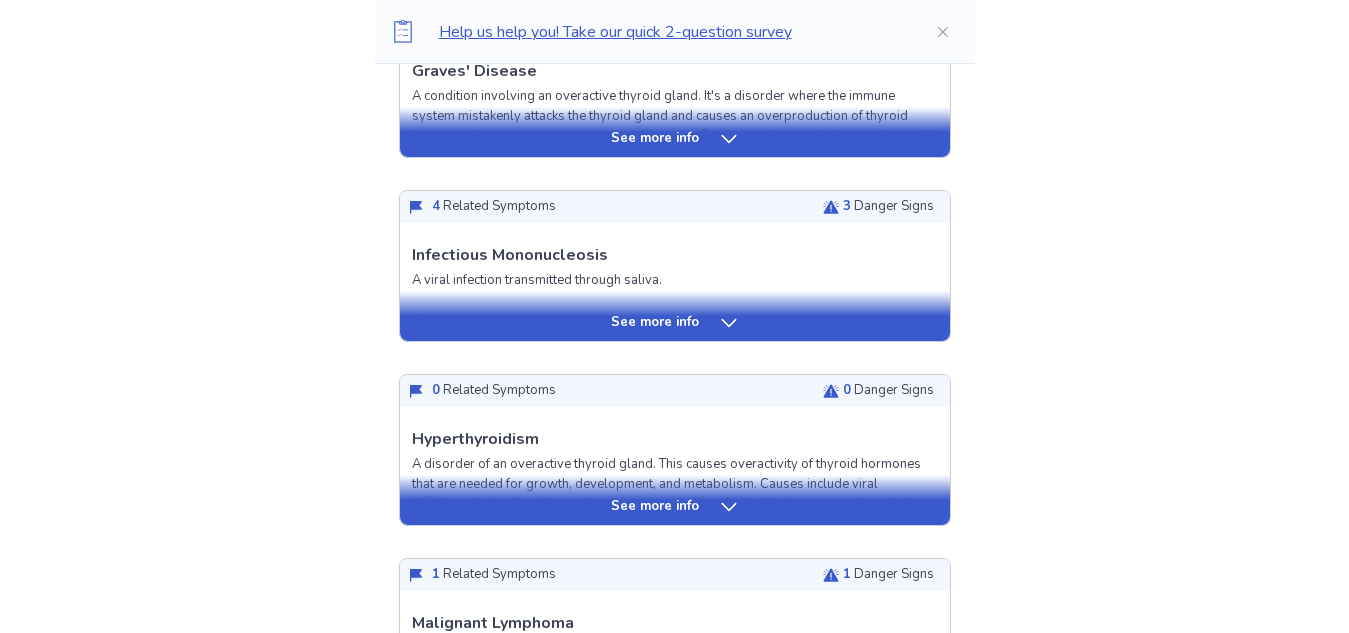 click on "See more info" at bounding box center [675, 316] 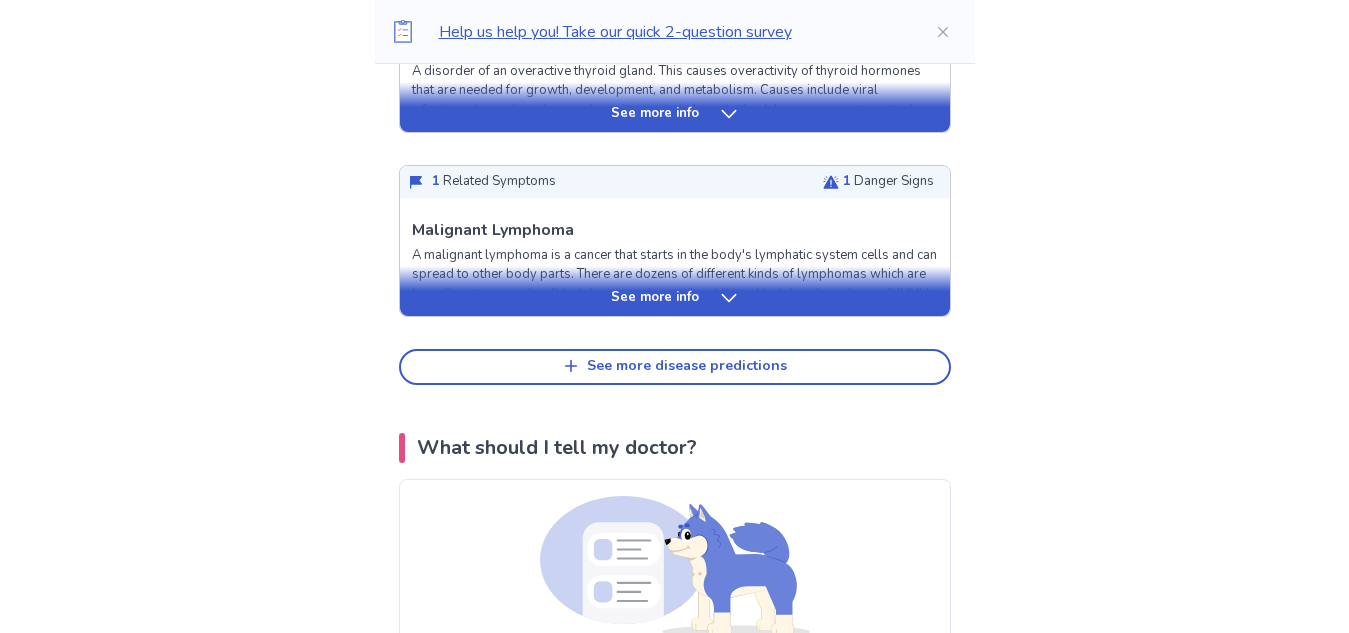 scroll, scrollTop: 2525, scrollLeft: 0, axis: vertical 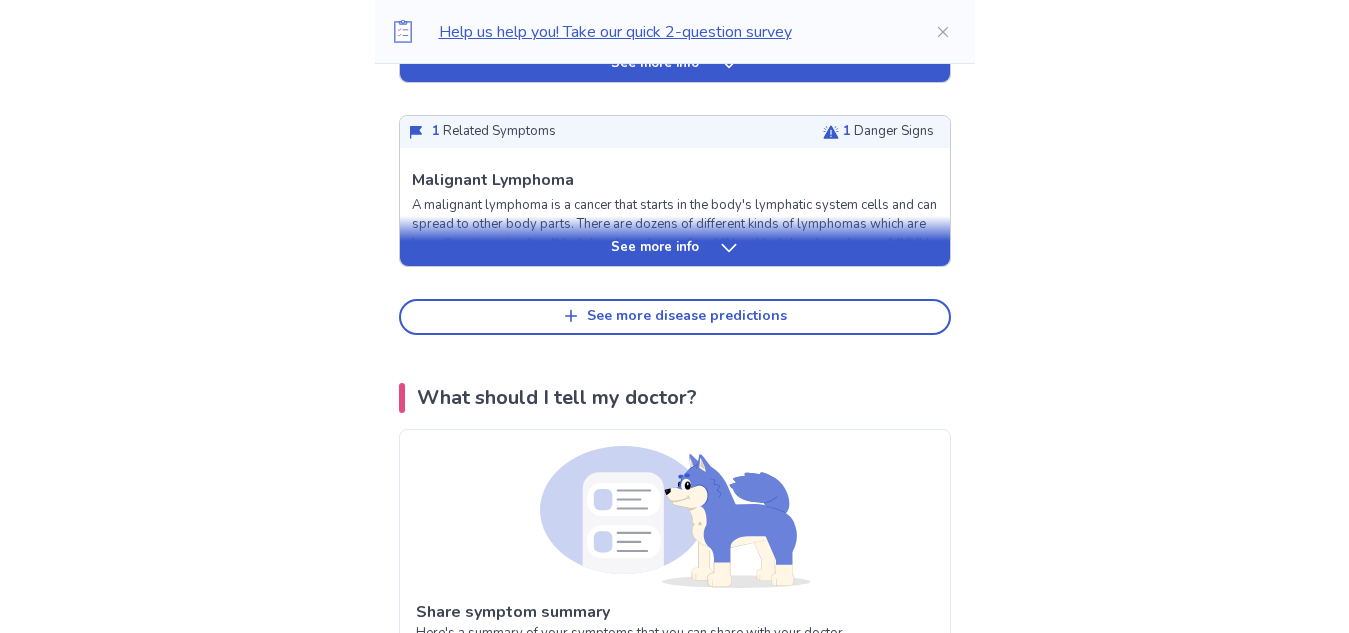 click on "See more info" at bounding box center (675, 248) 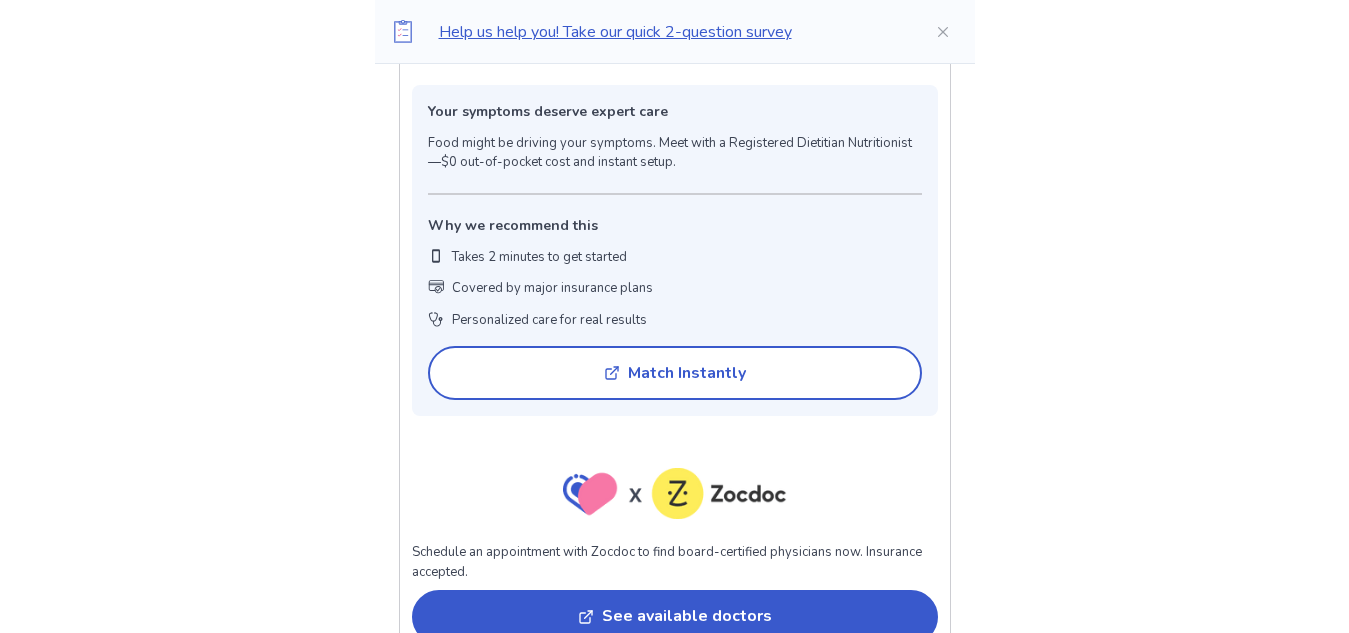 scroll, scrollTop: 3666, scrollLeft: 0, axis: vertical 